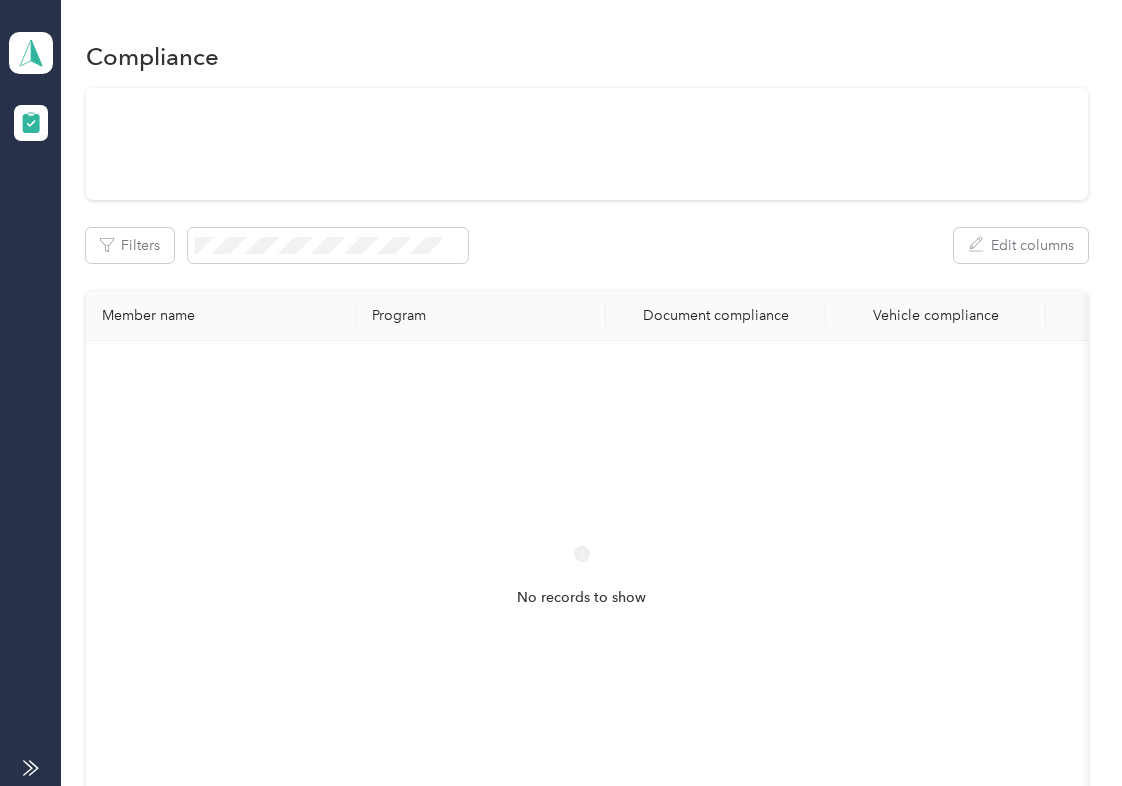 scroll, scrollTop: 0, scrollLeft: 0, axis: both 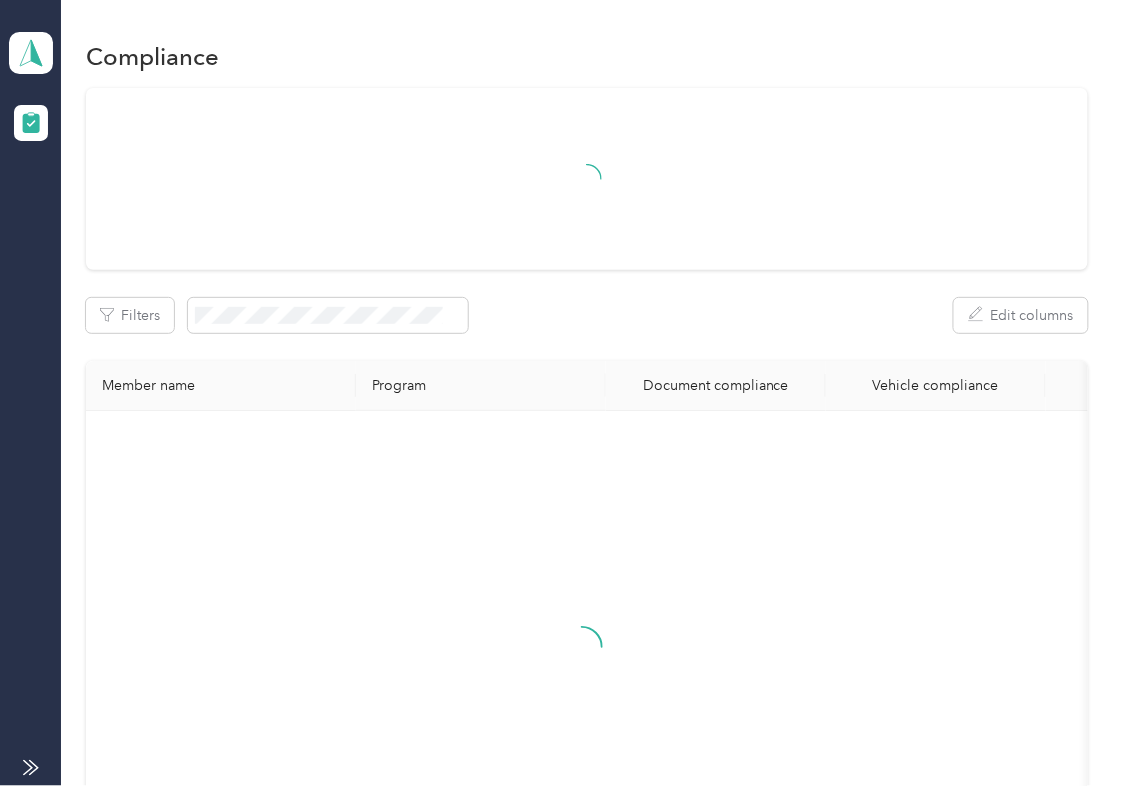 click on "Filters Edit columns Member name Program Document compliance Vehicle compliance" at bounding box center [587, 504] 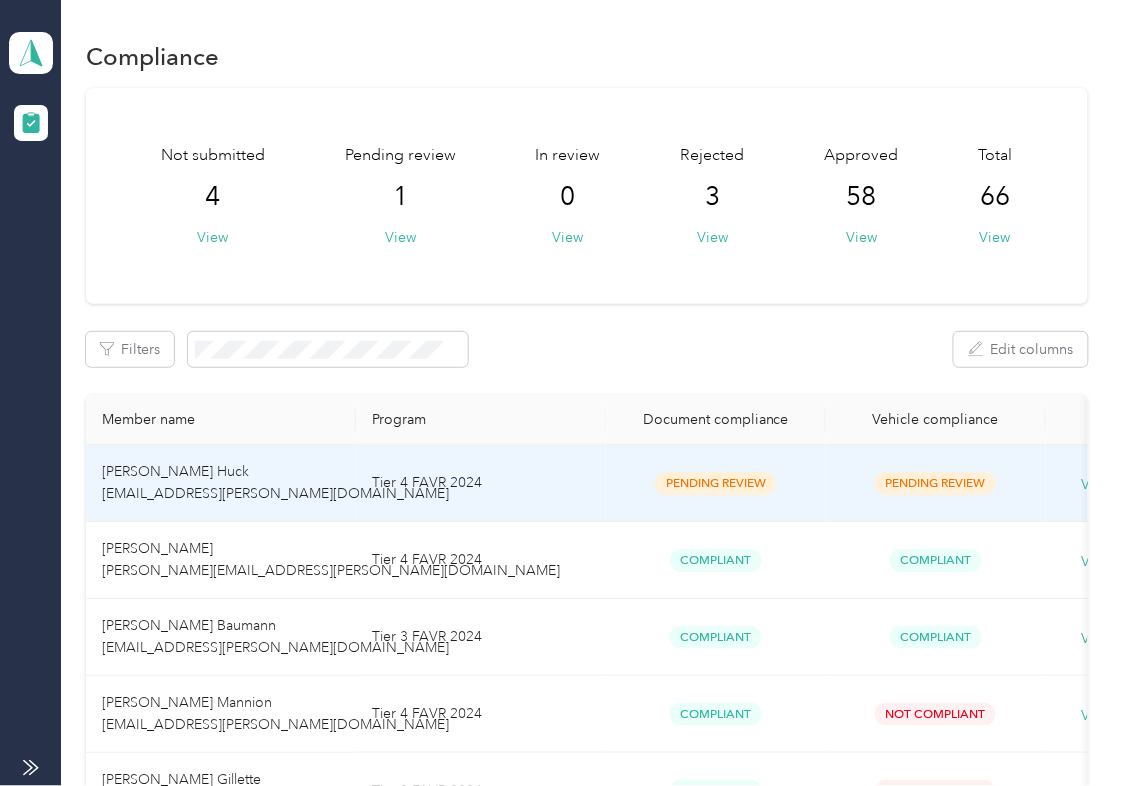 click on "Tier 4 FAVR 2024" at bounding box center (481, 483) 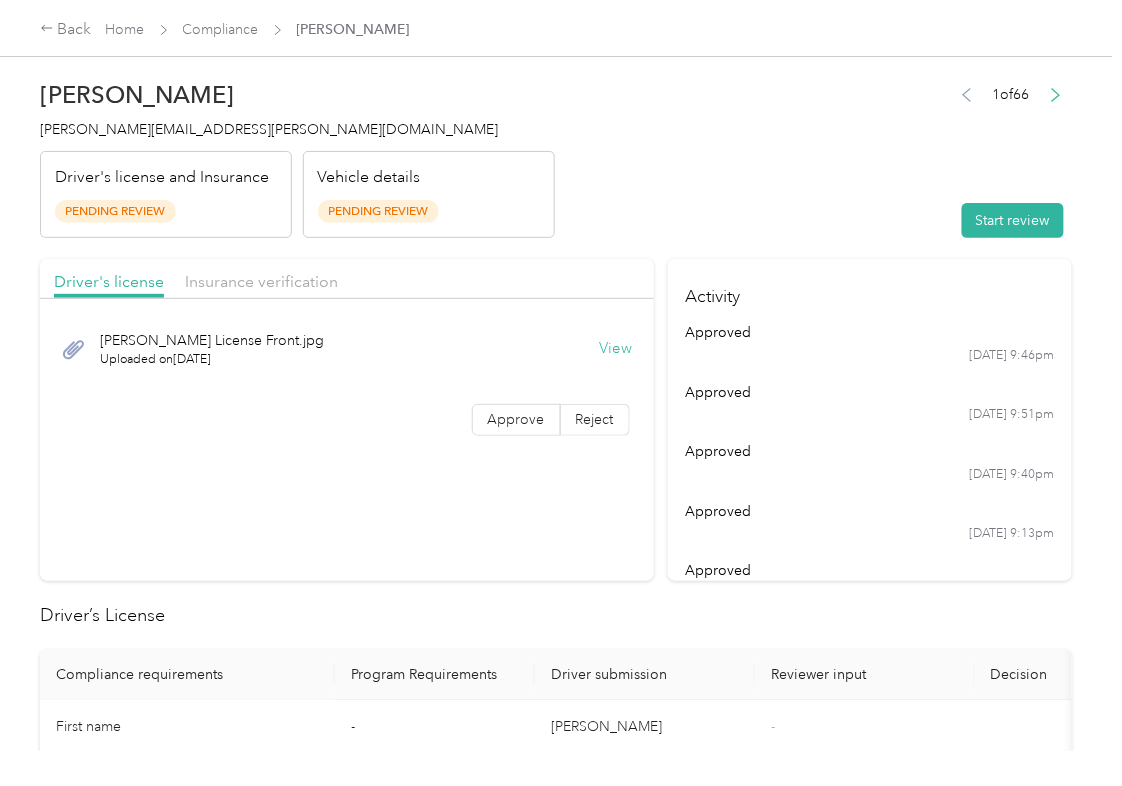 drag, startPoint x: 732, startPoint y: 558, endPoint x: 693, endPoint y: 536, distance: 44.777225 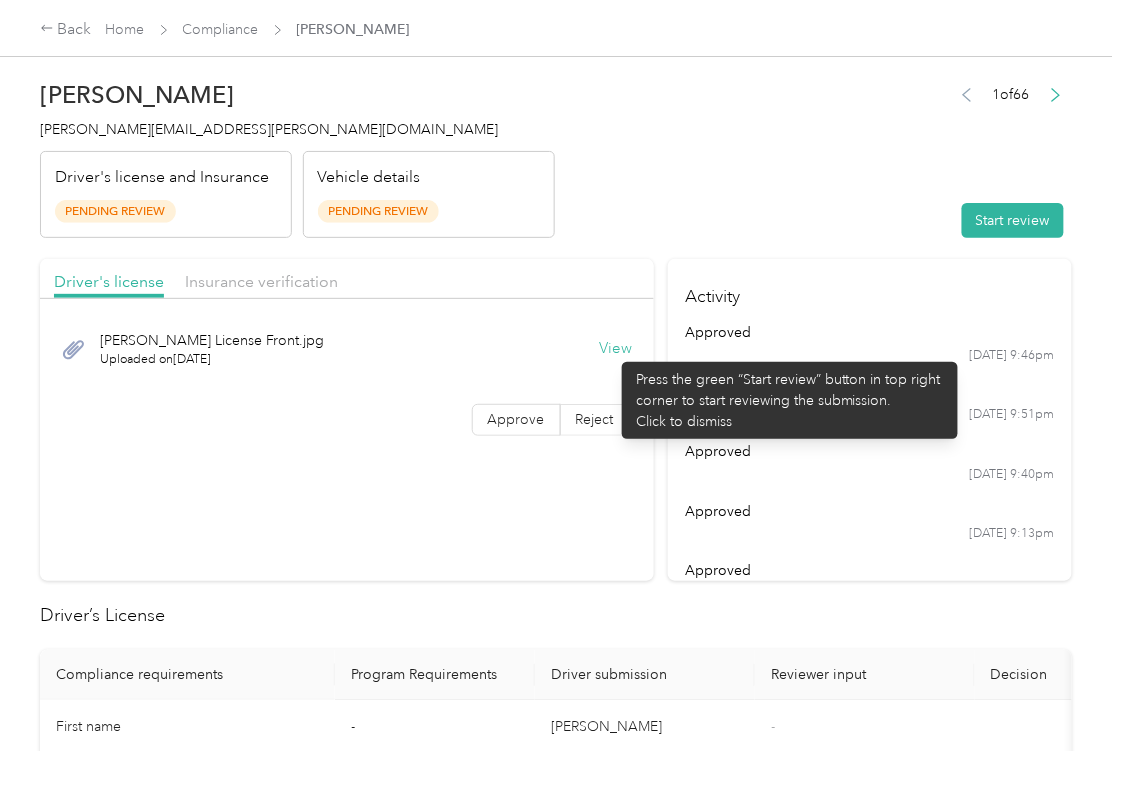 click on "View" at bounding box center (616, 349) 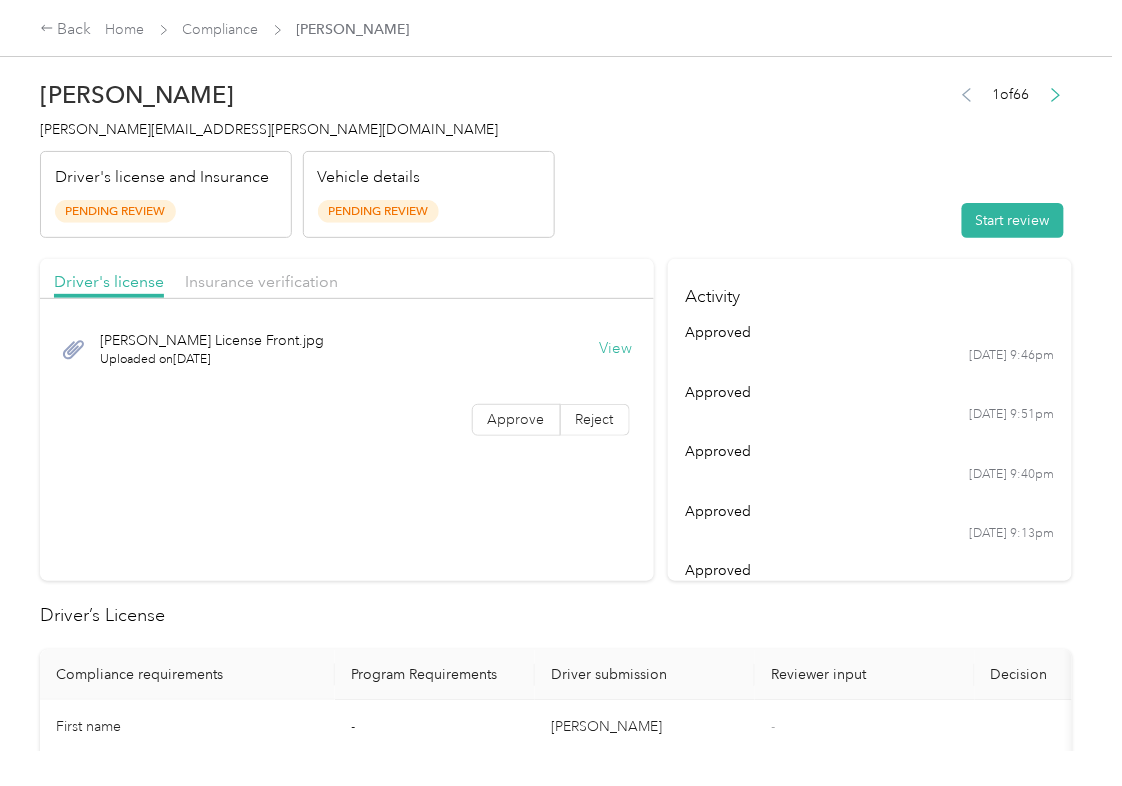 drag, startPoint x: 558, startPoint y: 266, endPoint x: 334, endPoint y: 292, distance: 225.50388 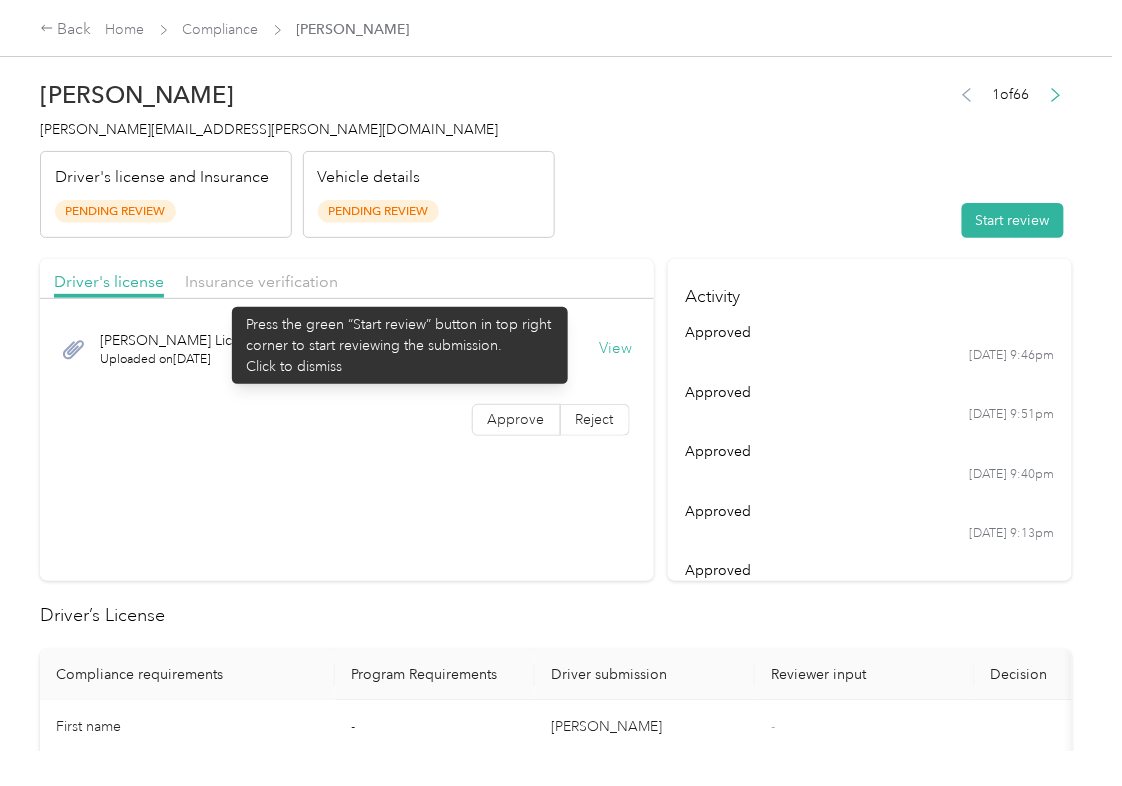 click on "Insurance verification" at bounding box center [261, 282] 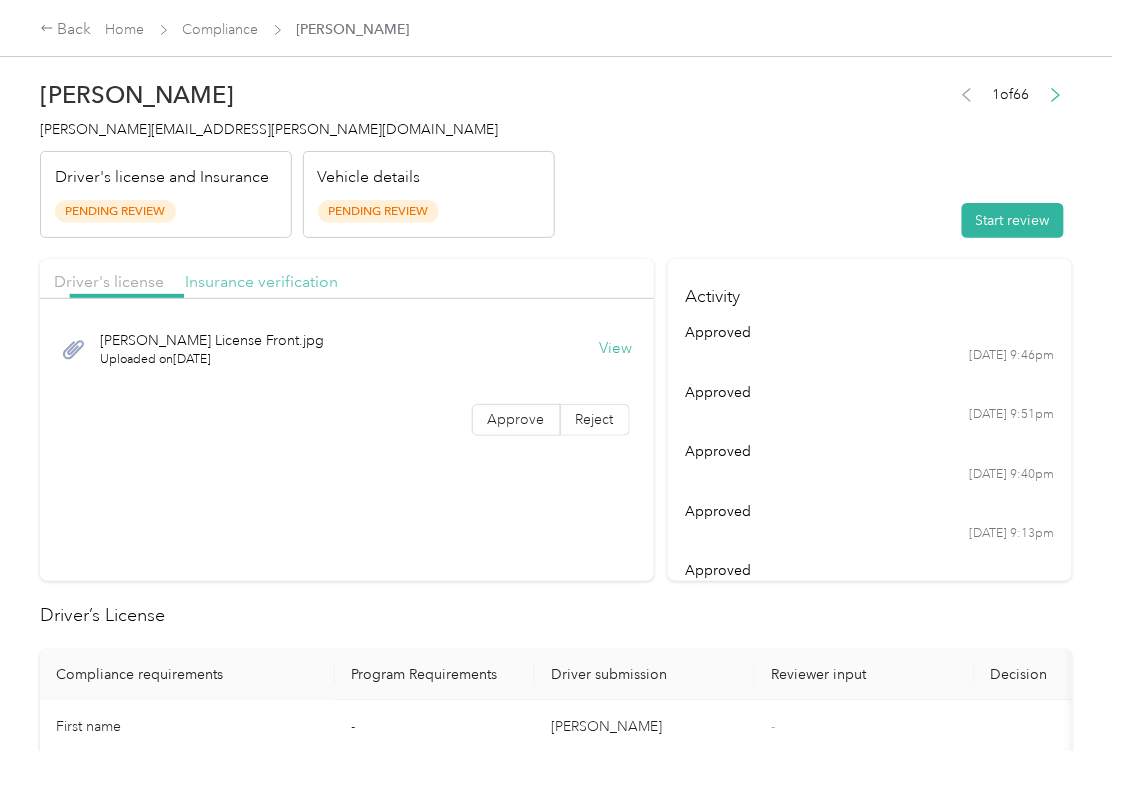click on "Insurance verification" at bounding box center [261, 281] 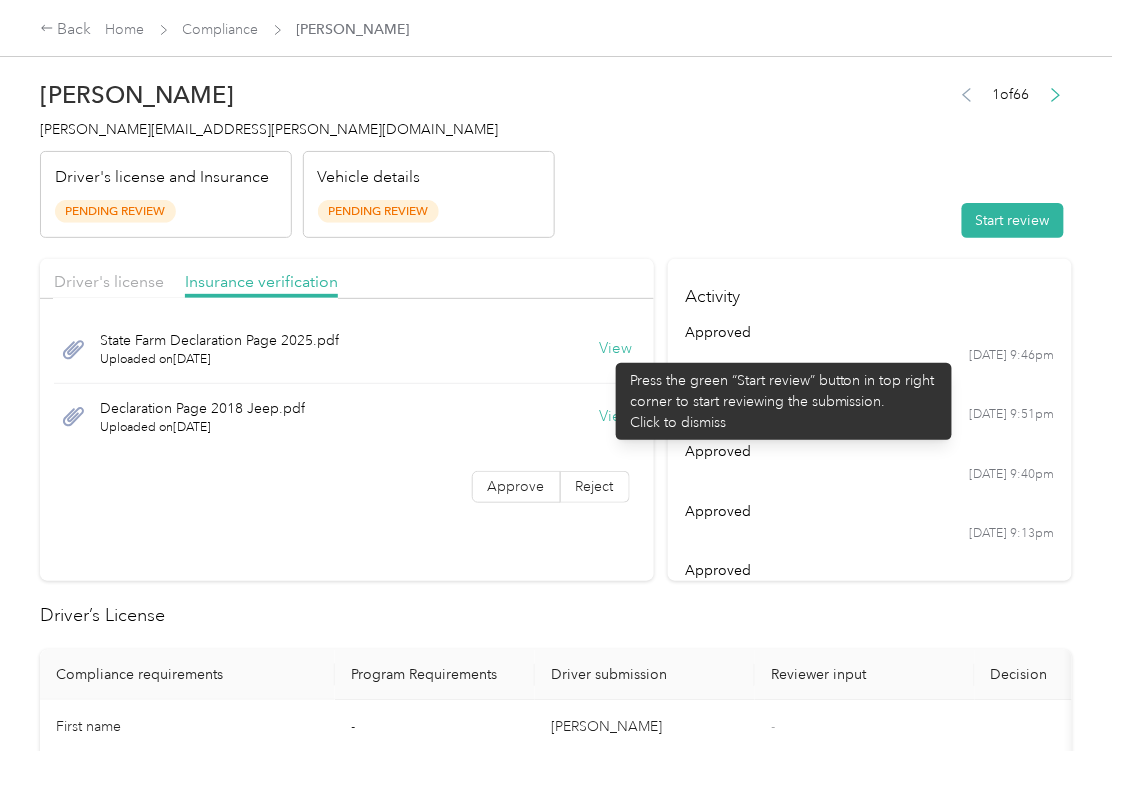 click on "View" at bounding box center (616, 349) 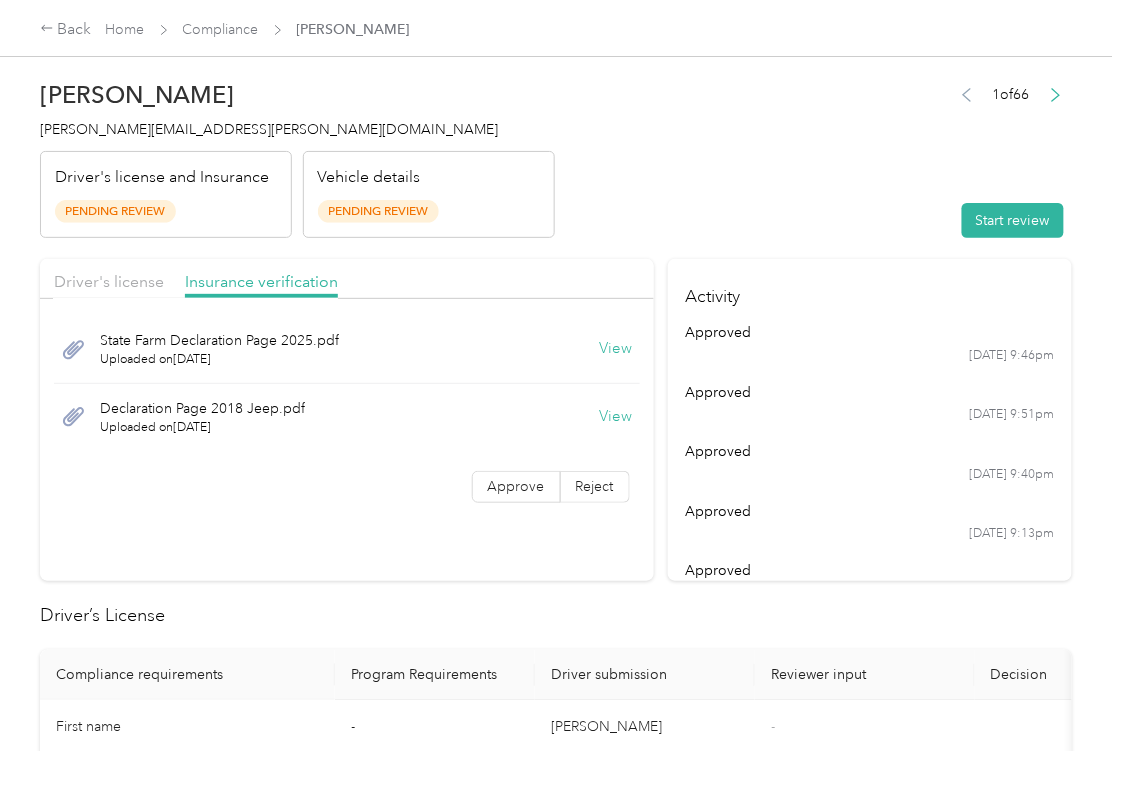 click on "View" at bounding box center (616, 417) 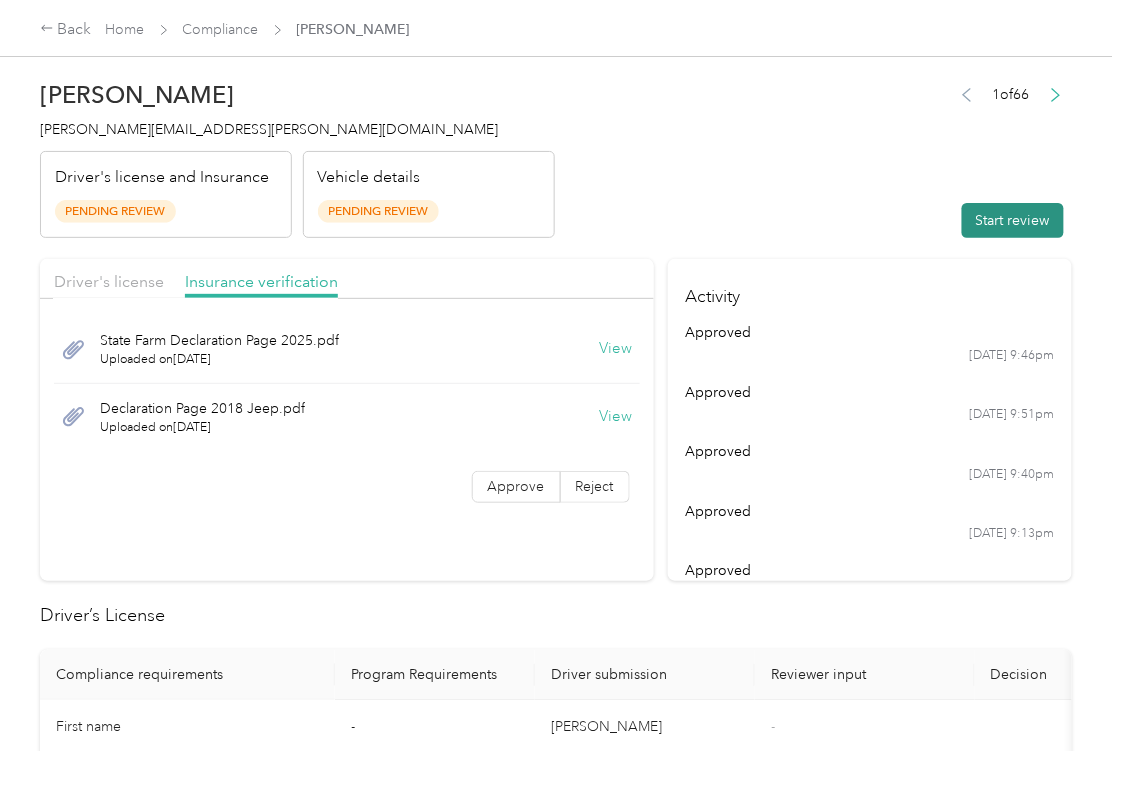 click on "Start review" at bounding box center (1013, 220) 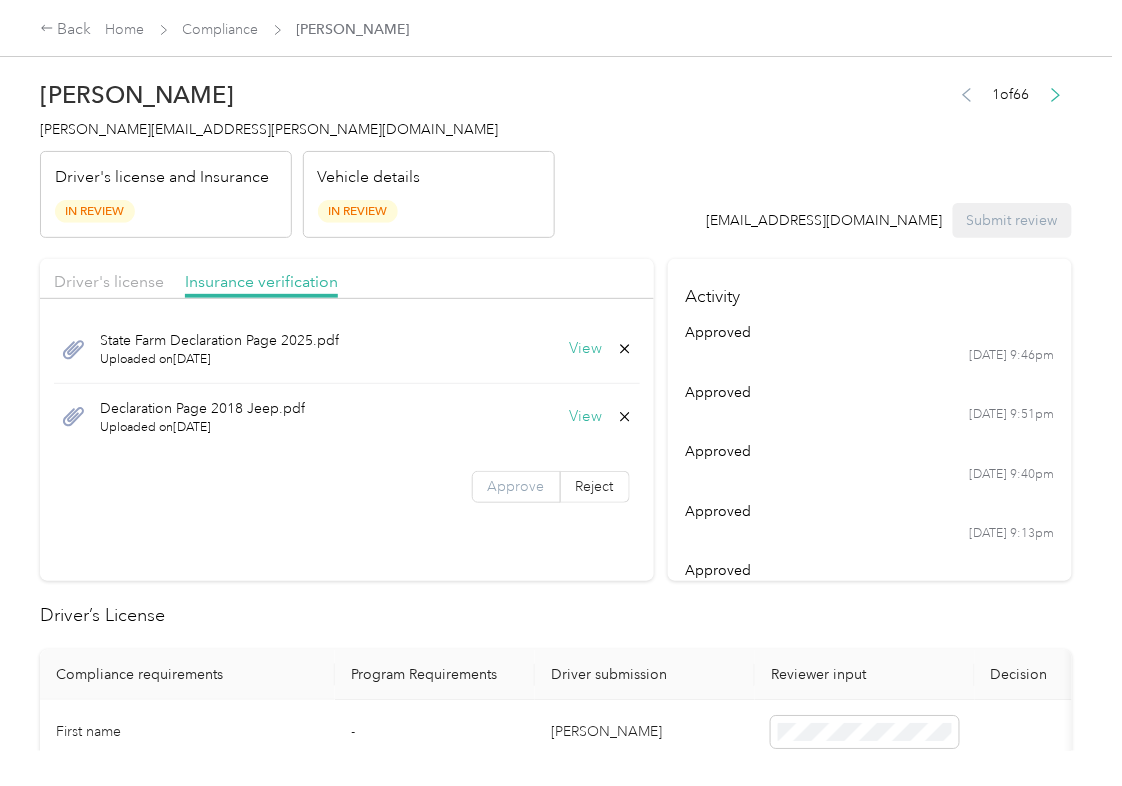 click on "Approve" at bounding box center [516, 487] 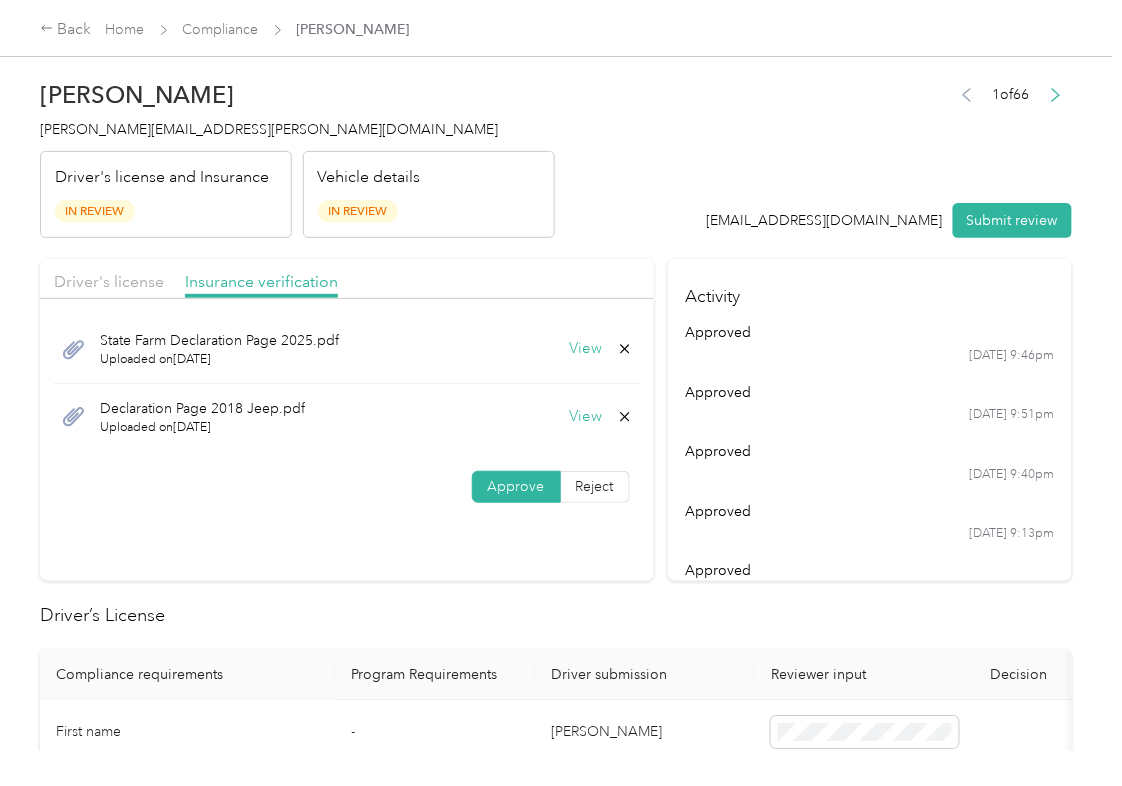 click on "Approve" at bounding box center [516, 486] 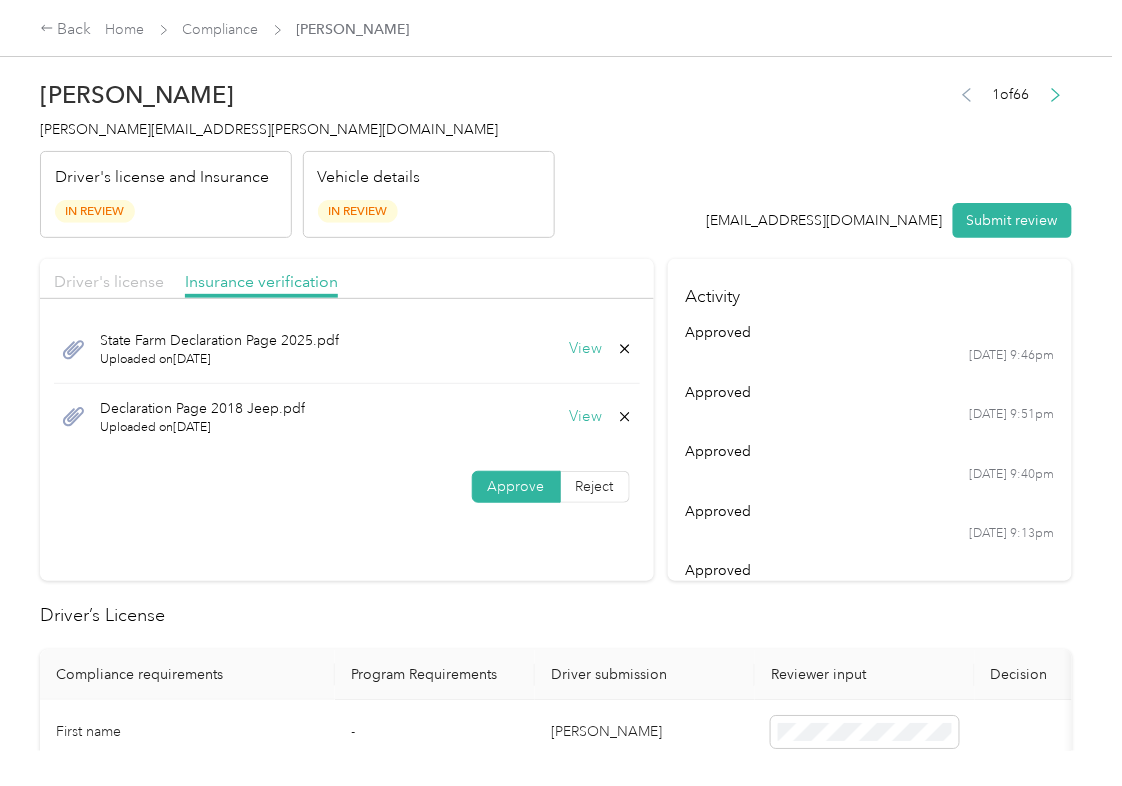 click on "Driver's license" at bounding box center [109, 281] 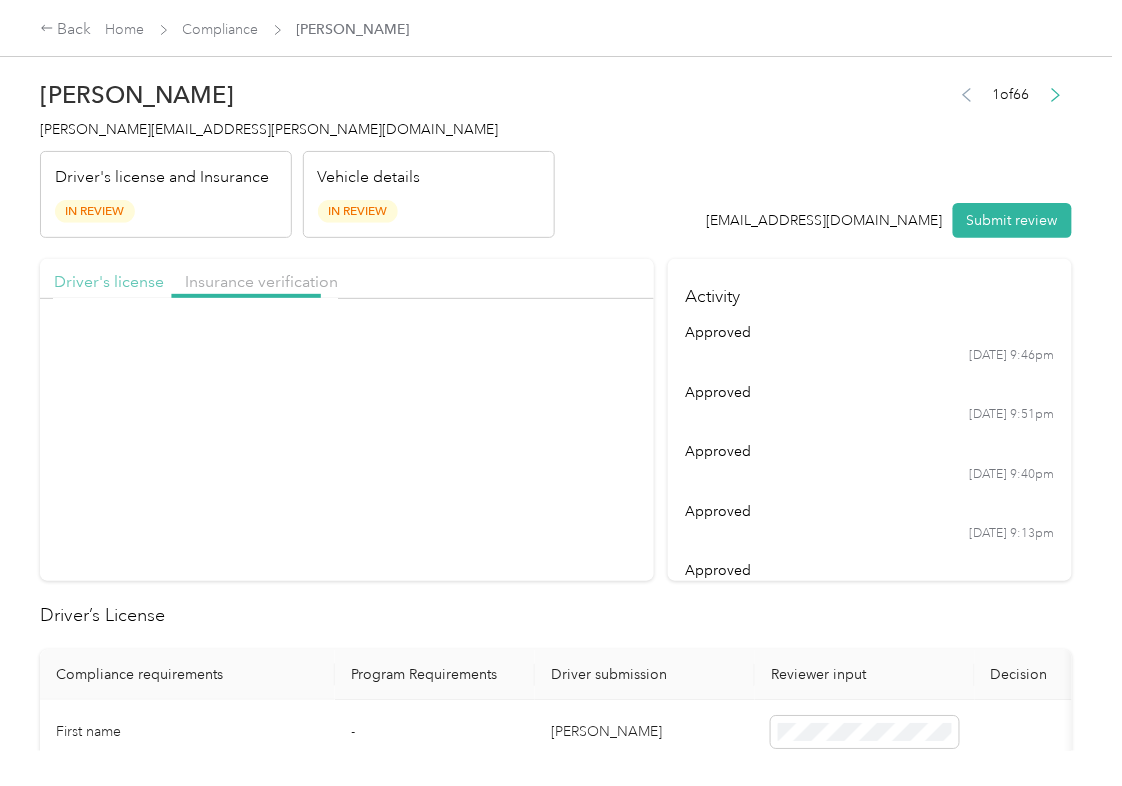 click on "Driver's license" at bounding box center [109, 281] 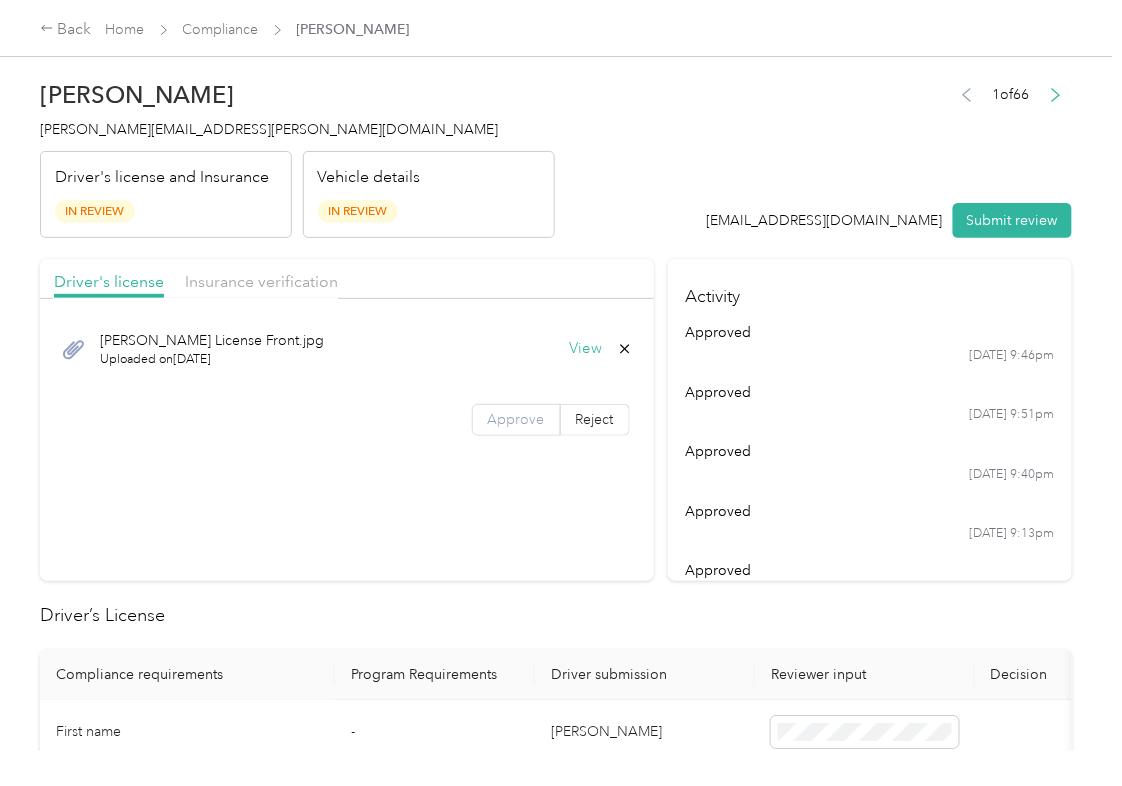 click on "Approve" at bounding box center (516, 420) 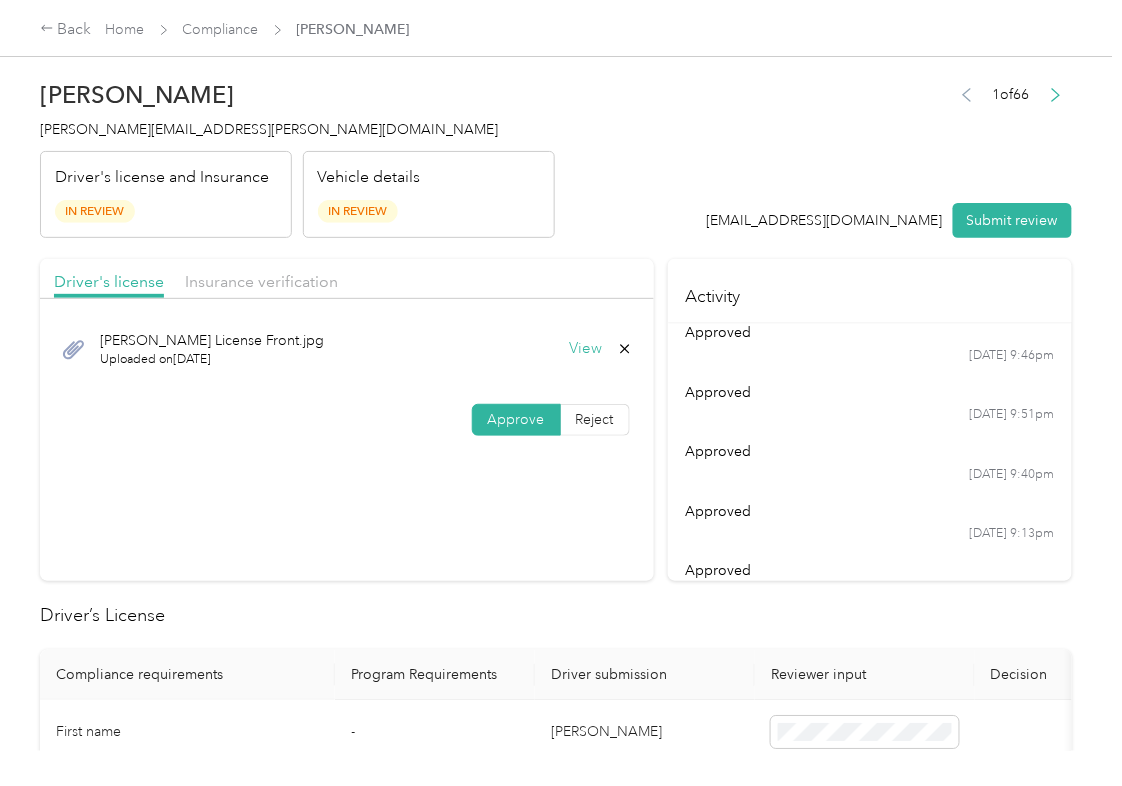 scroll, scrollTop: 45, scrollLeft: 0, axis: vertical 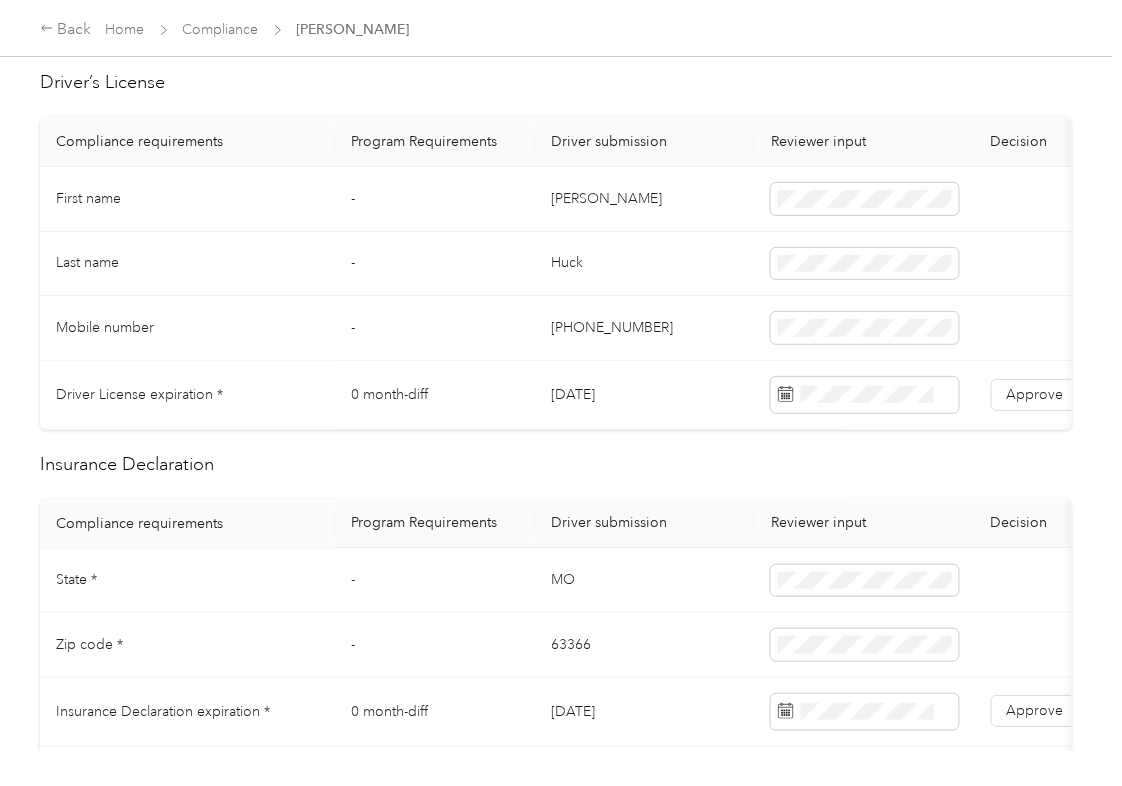 click on "[DATE]" at bounding box center (645, 395) 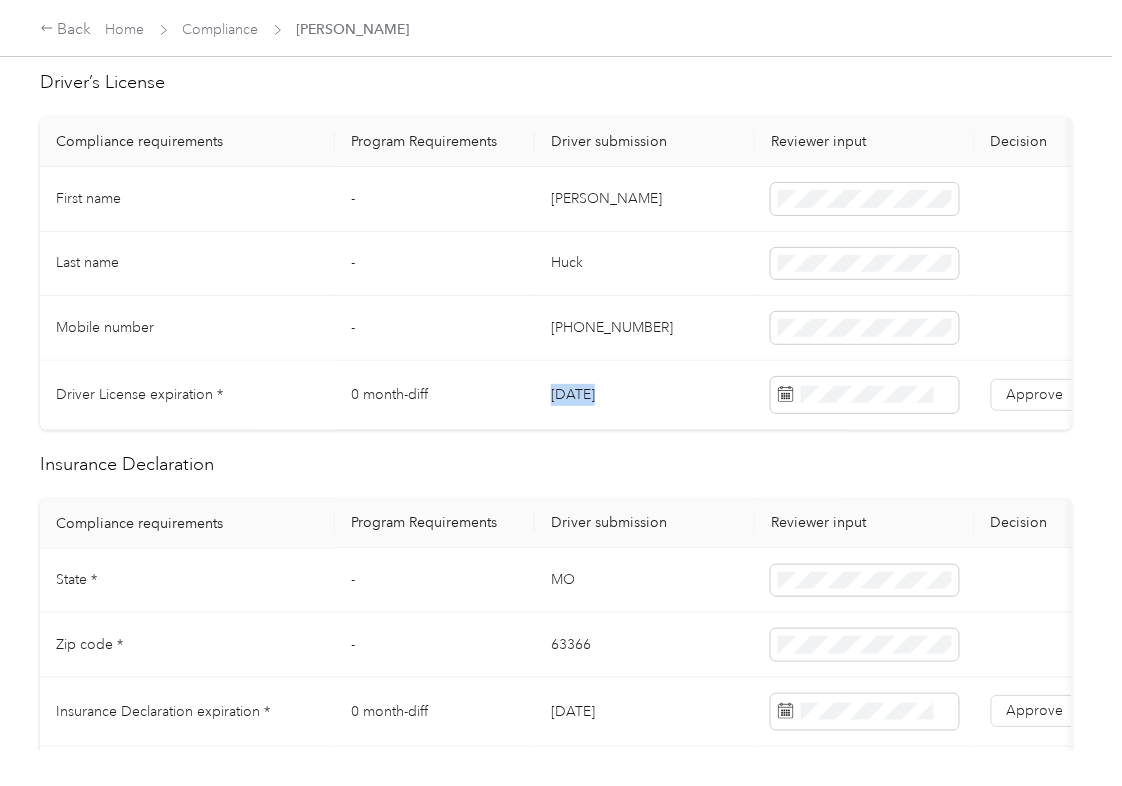click on "[DATE]" at bounding box center (645, 395) 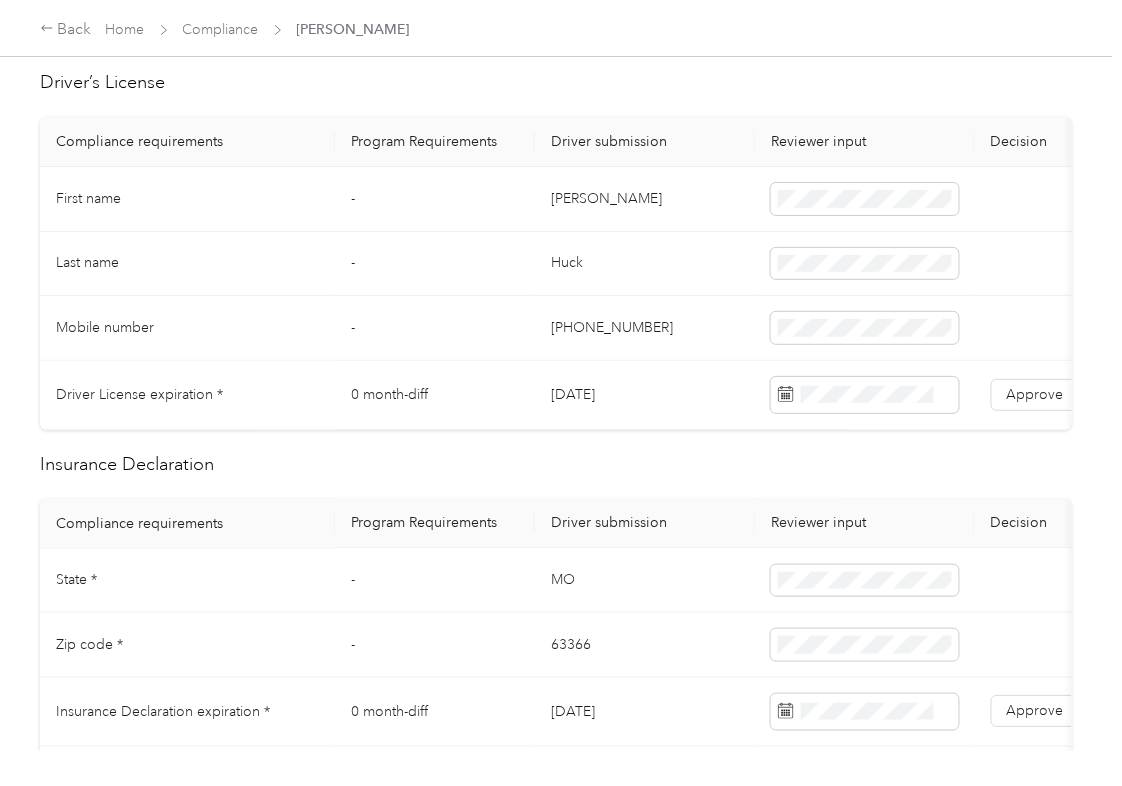 click at bounding box center (857, 464) 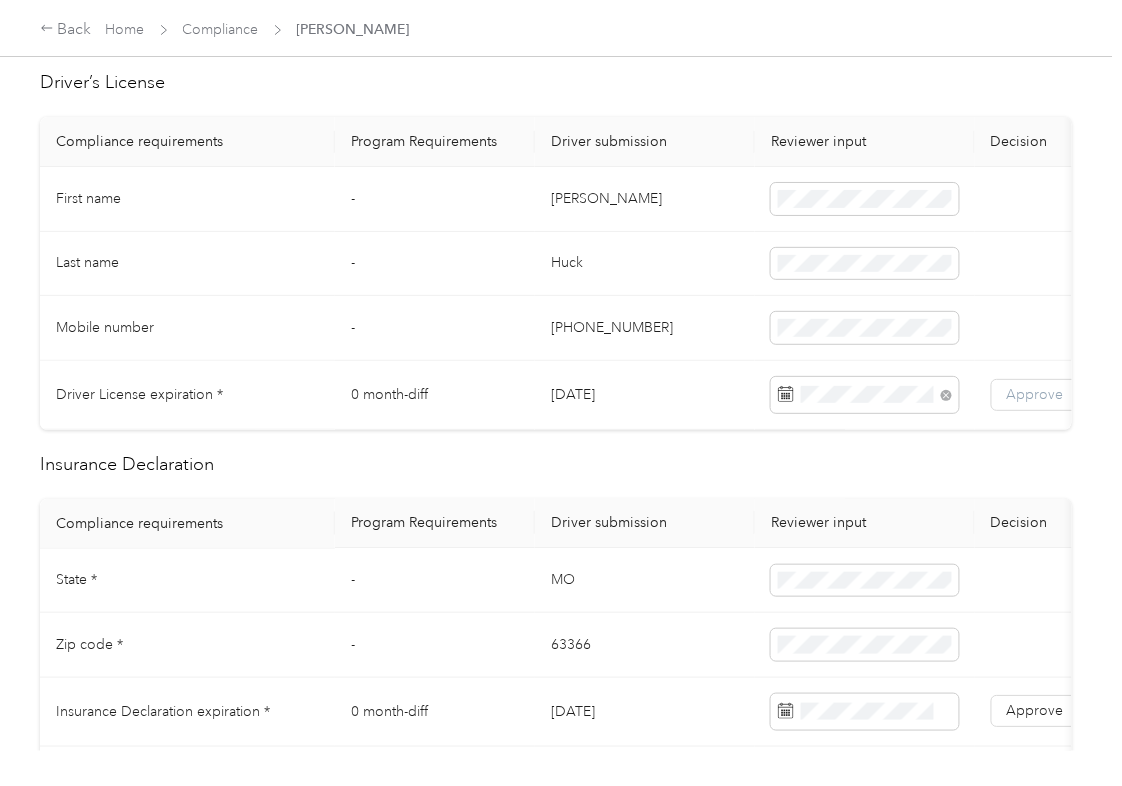 click on "Approve" at bounding box center (1035, 394) 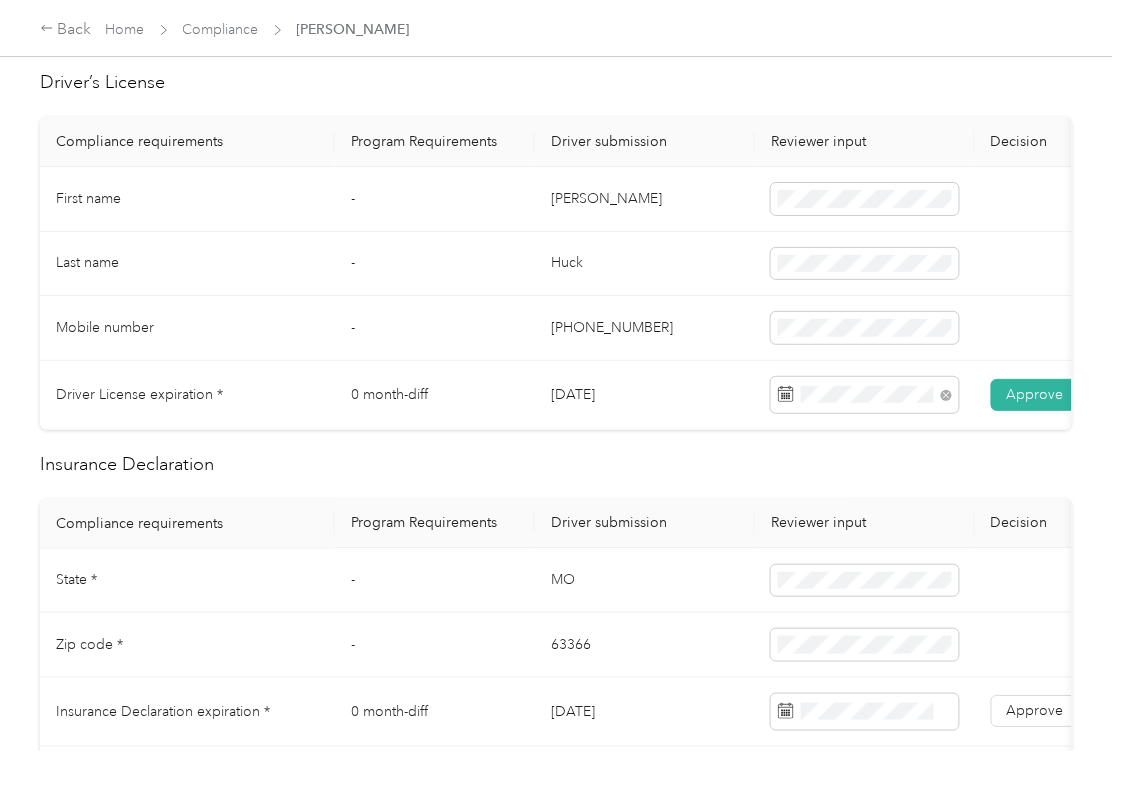 scroll, scrollTop: 0, scrollLeft: 141, axis: horizontal 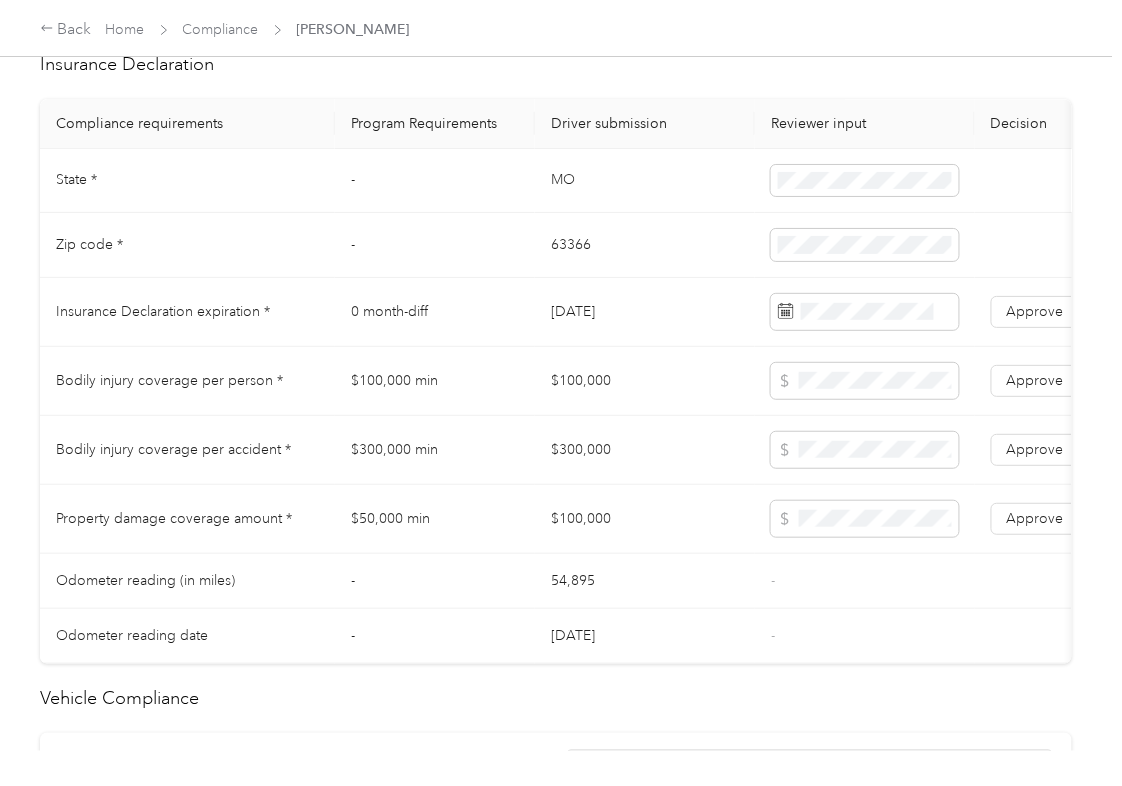 click on "MO" at bounding box center (645, 181) 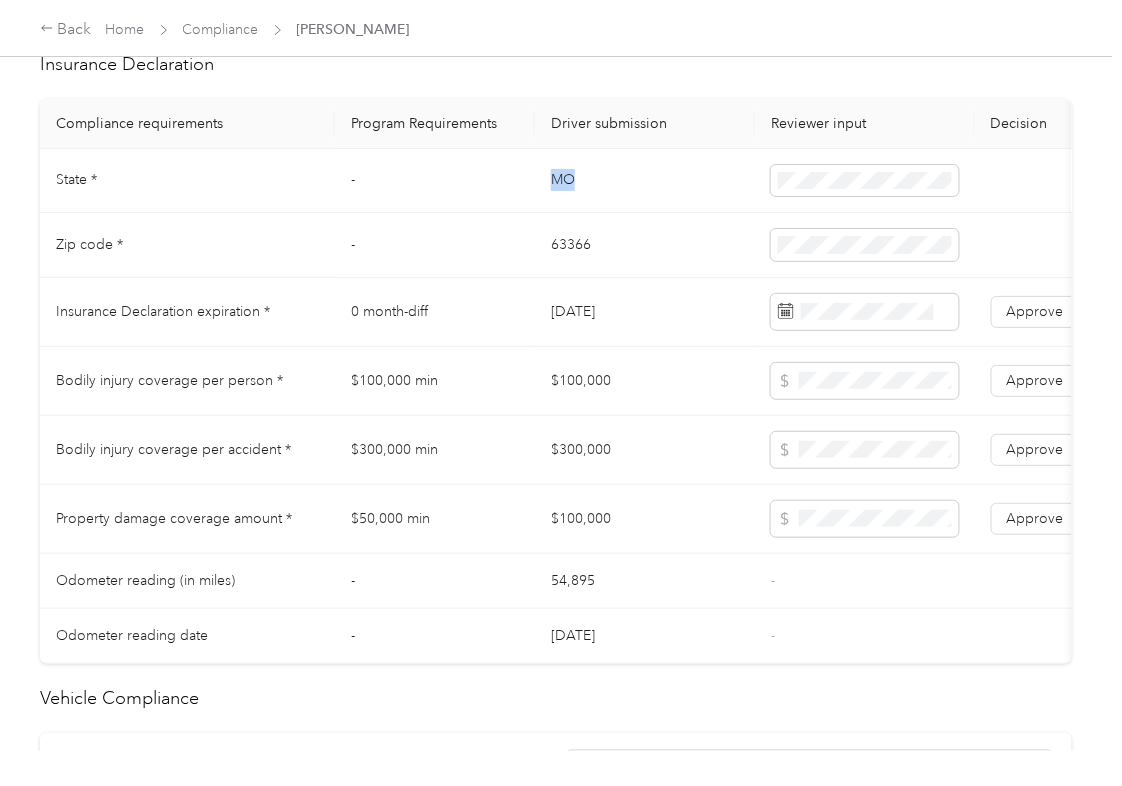 click on "MO" at bounding box center [645, 181] 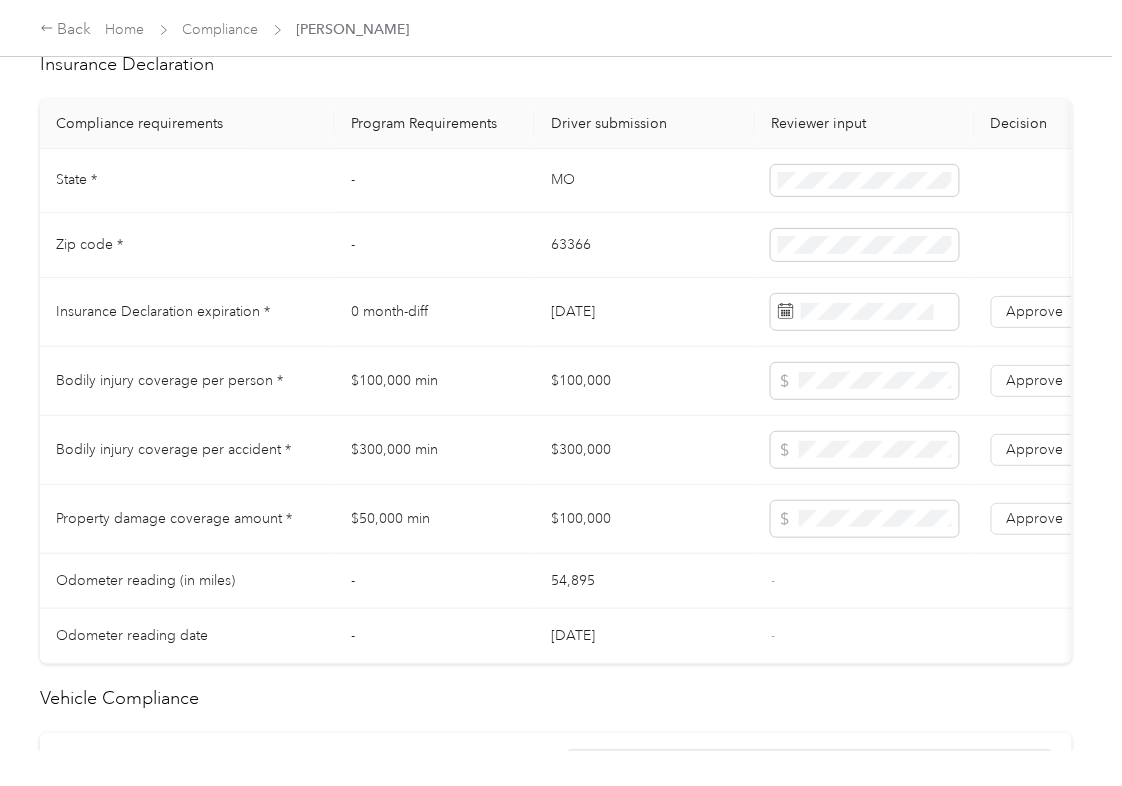 click on "63366" at bounding box center (645, 245) 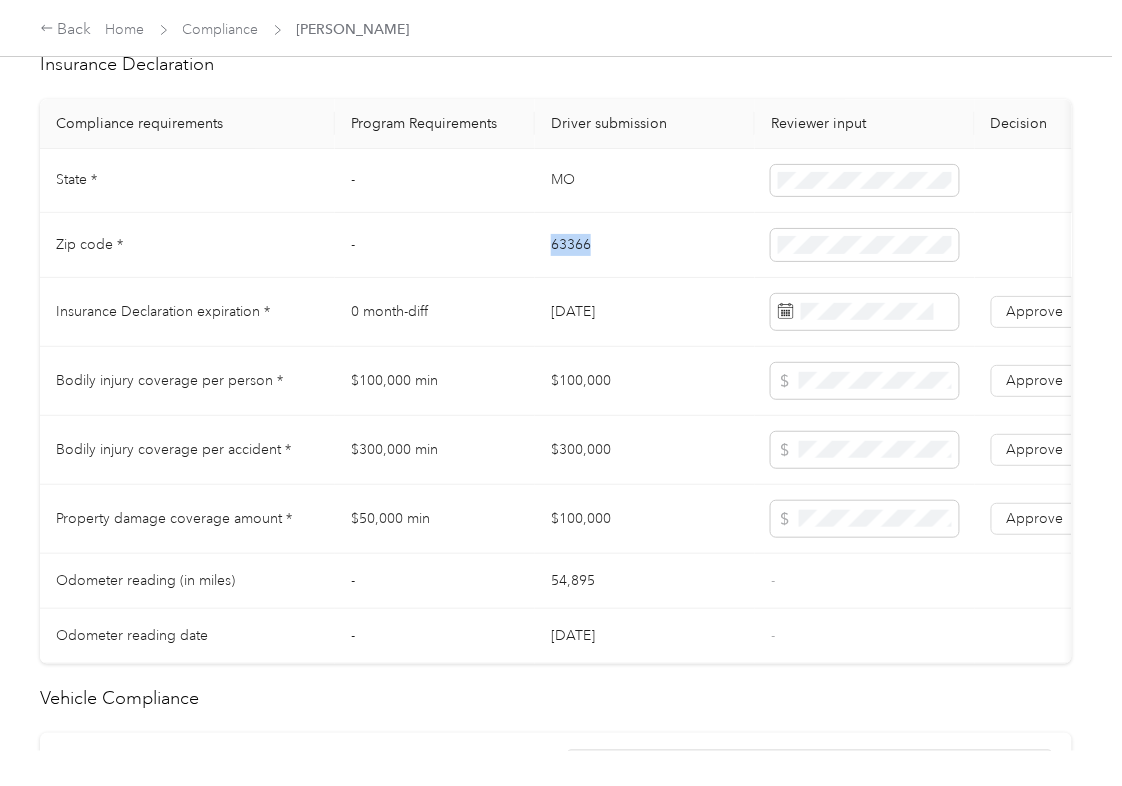 click on "63366" at bounding box center [645, 245] 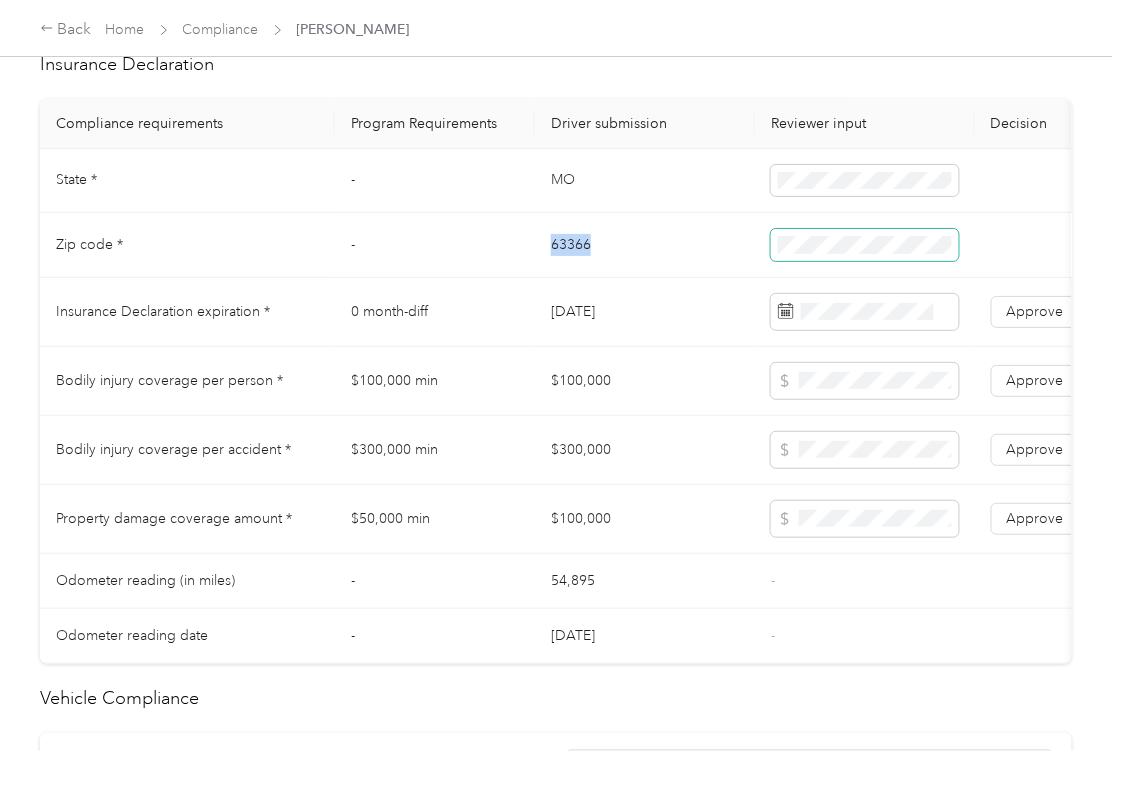 copy on "63366" 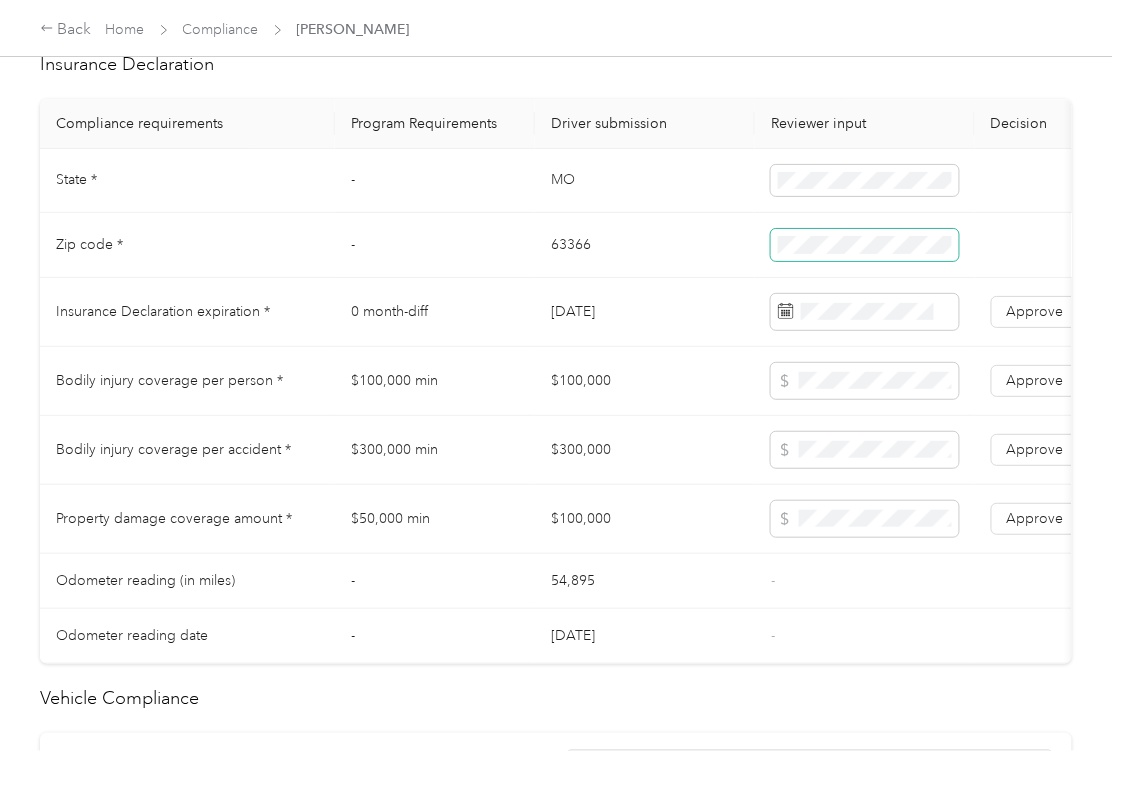 drag, startPoint x: 865, startPoint y: 280, endPoint x: 846, endPoint y: 277, distance: 19.235384 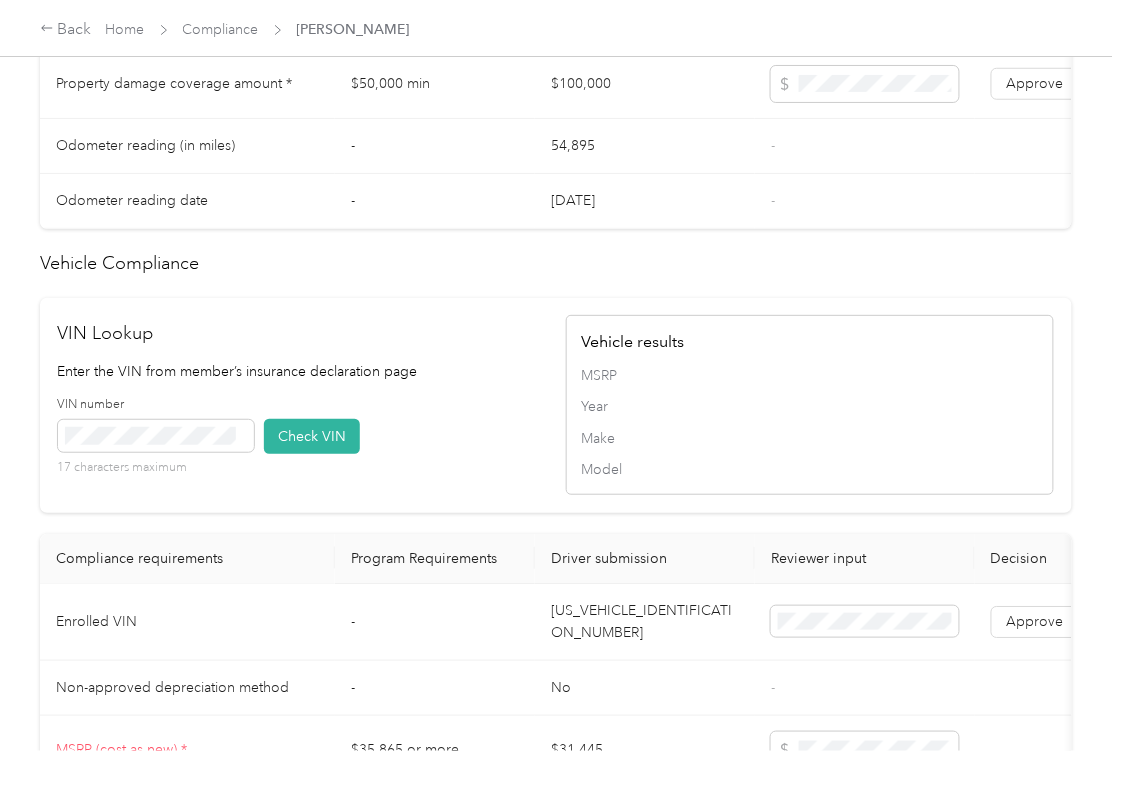 scroll, scrollTop: 1822, scrollLeft: 0, axis: vertical 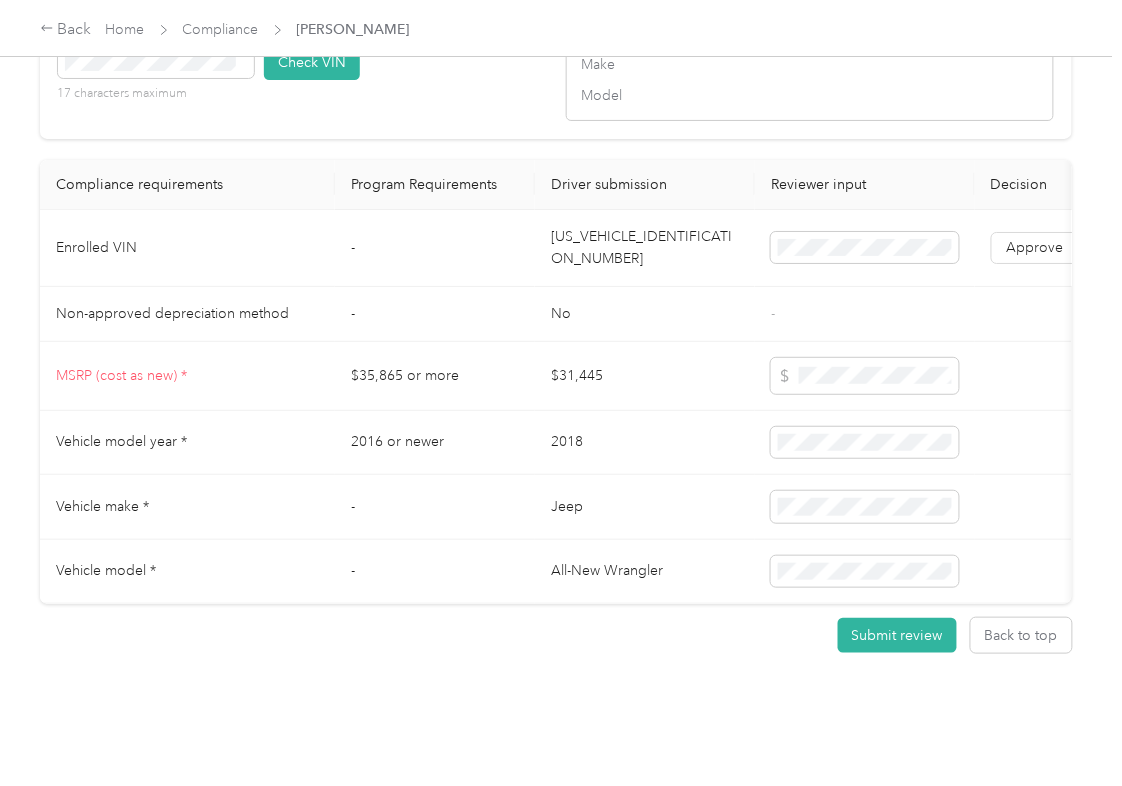 click on "[US_VEHICLE_IDENTIFICATION_NUMBER]" at bounding box center (645, 248) 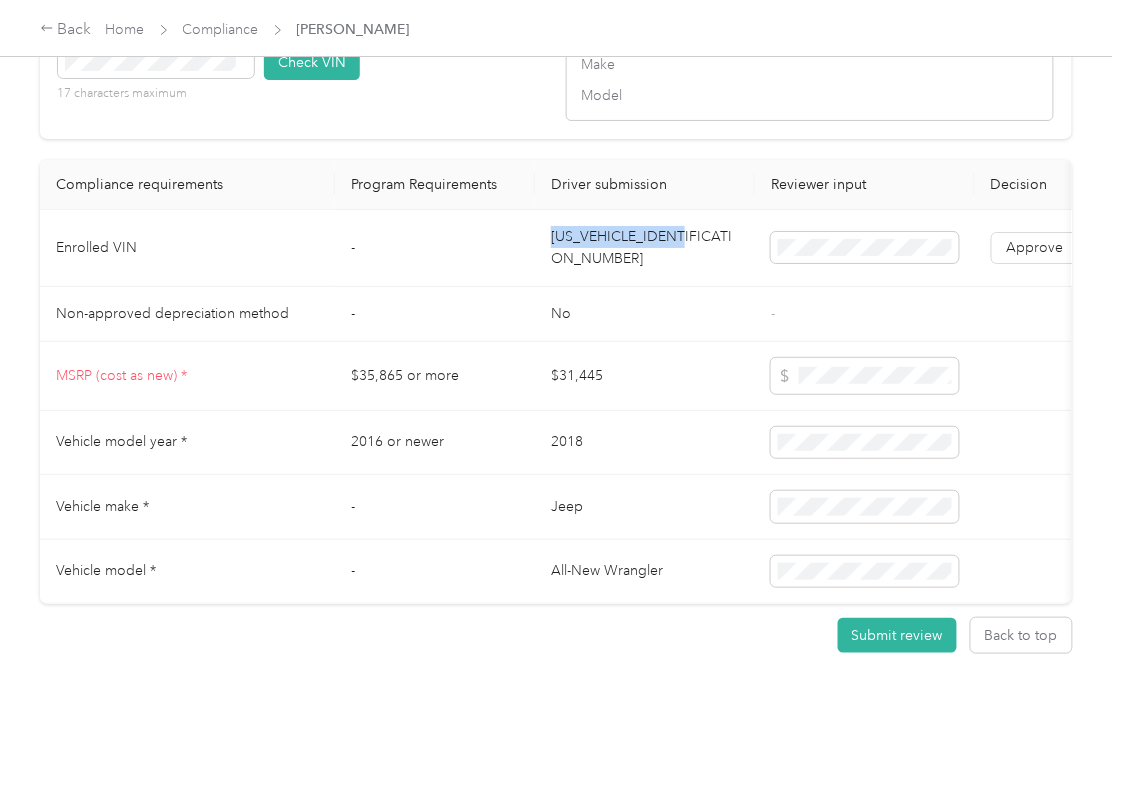 click on "[US_VEHICLE_IDENTIFICATION_NUMBER]" at bounding box center (645, 248) 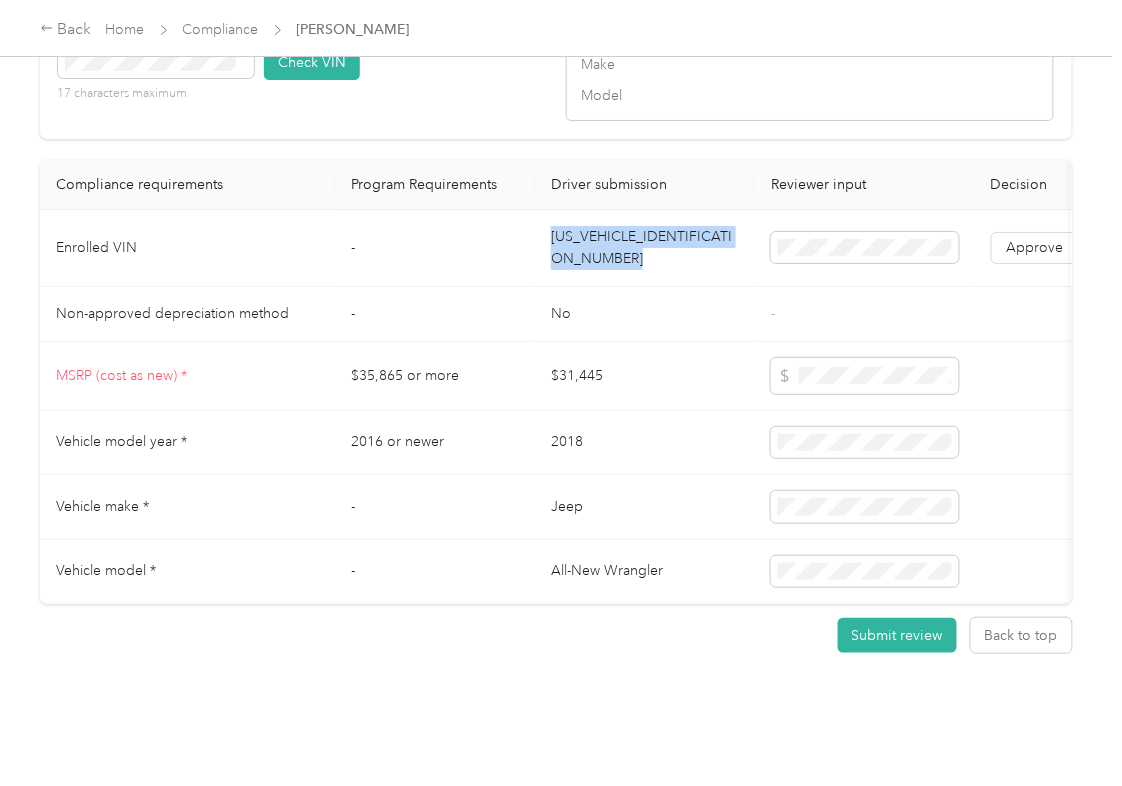 click on "[US_VEHICLE_IDENTIFICATION_NUMBER]" at bounding box center [645, 248] 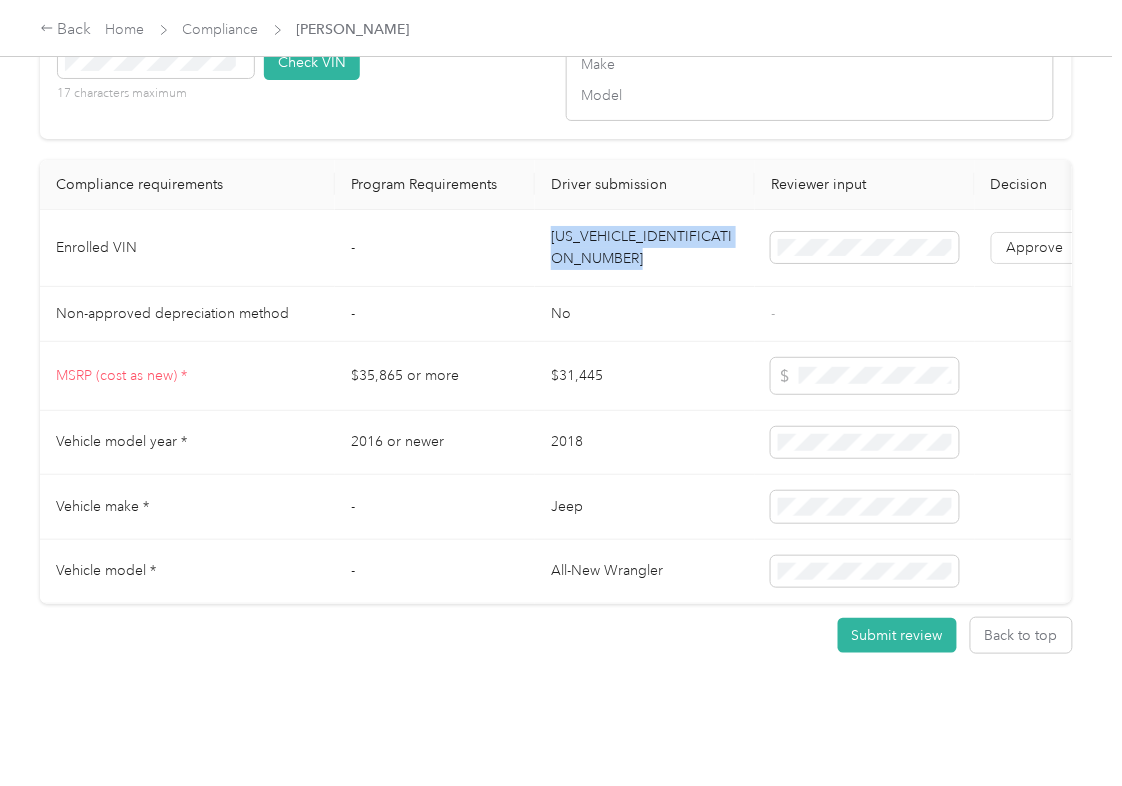 copy on "[US_VEHICLE_IDENTIFICATION_NUMBER]" 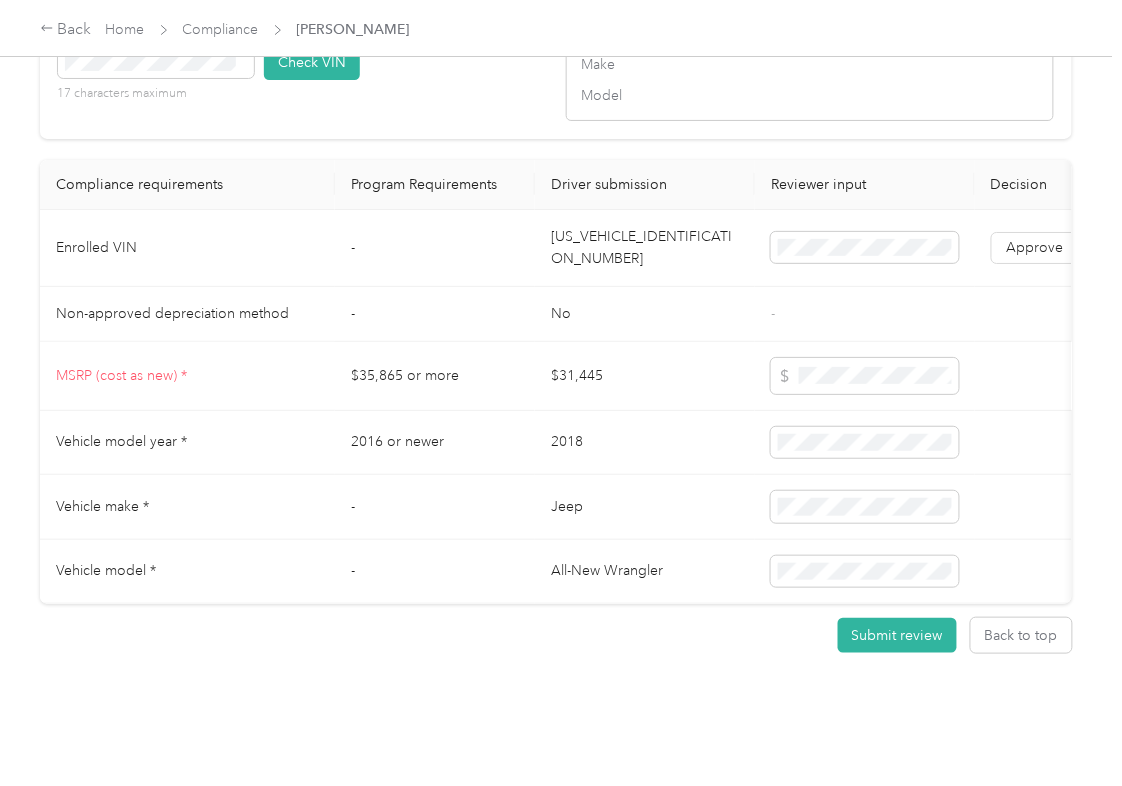 click on "$31,445" at bounding box center [645, 376] 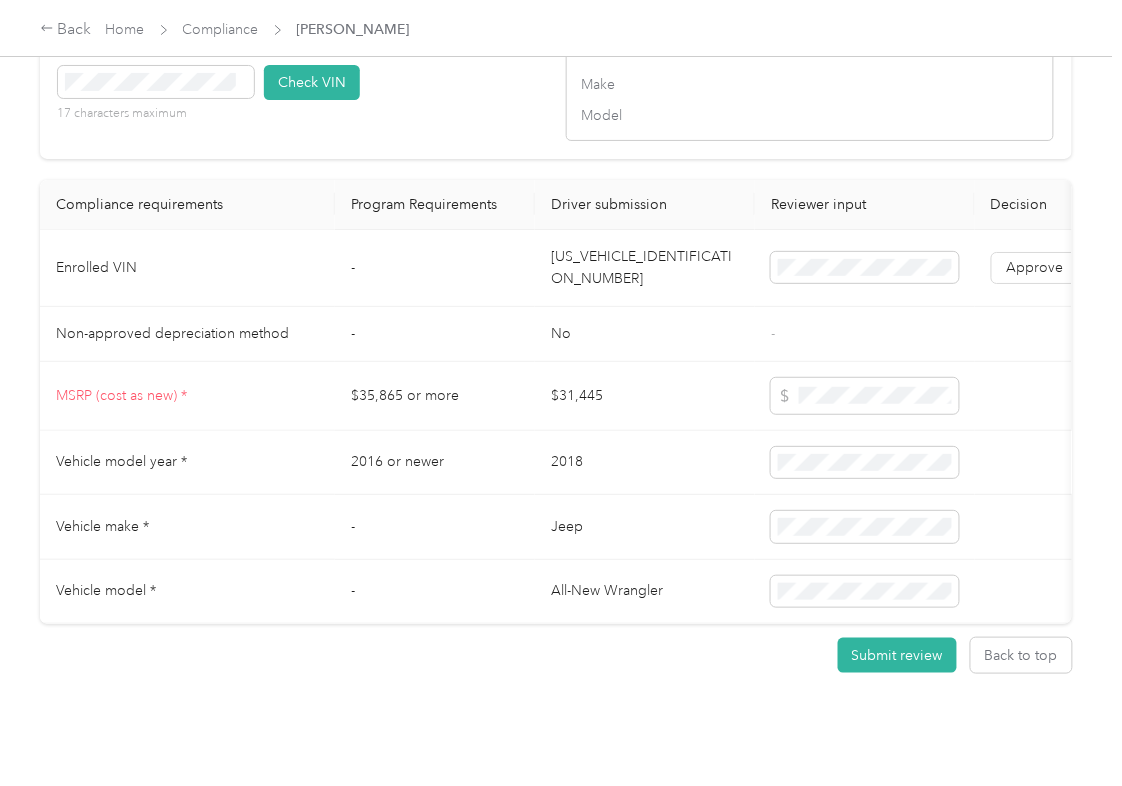 scroll, scrollTop: 1556, scrollLeft: 0, axis: vertical 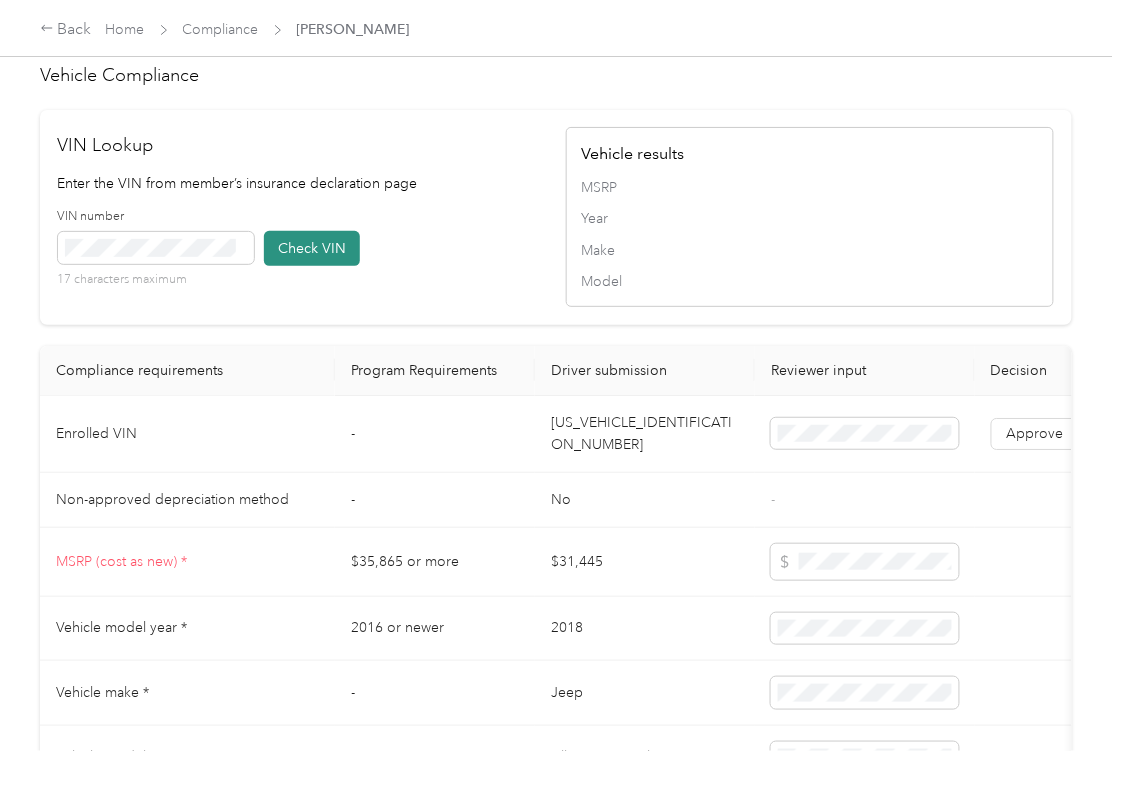 click on "Check VIN" at bounding box center (312, 248) 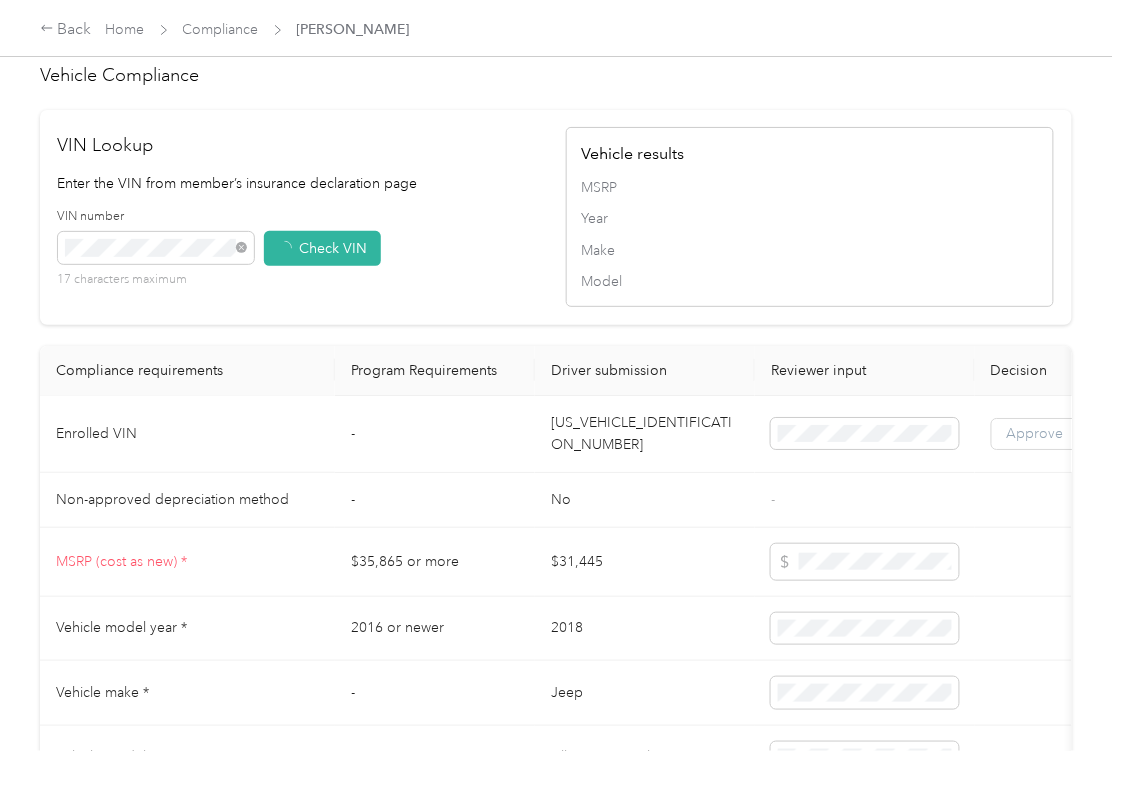 click on "Approve" at bounding box center [1035, 433] 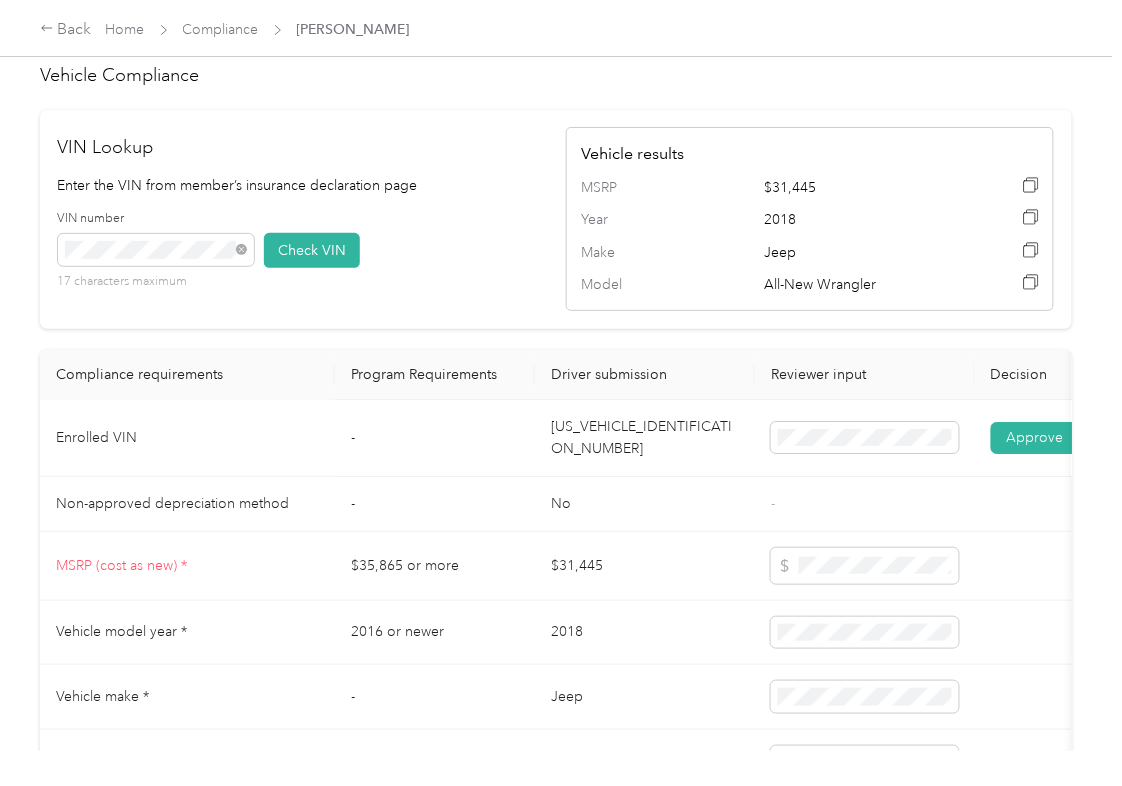 click on "Approve" at bounding box center [1035, 437] 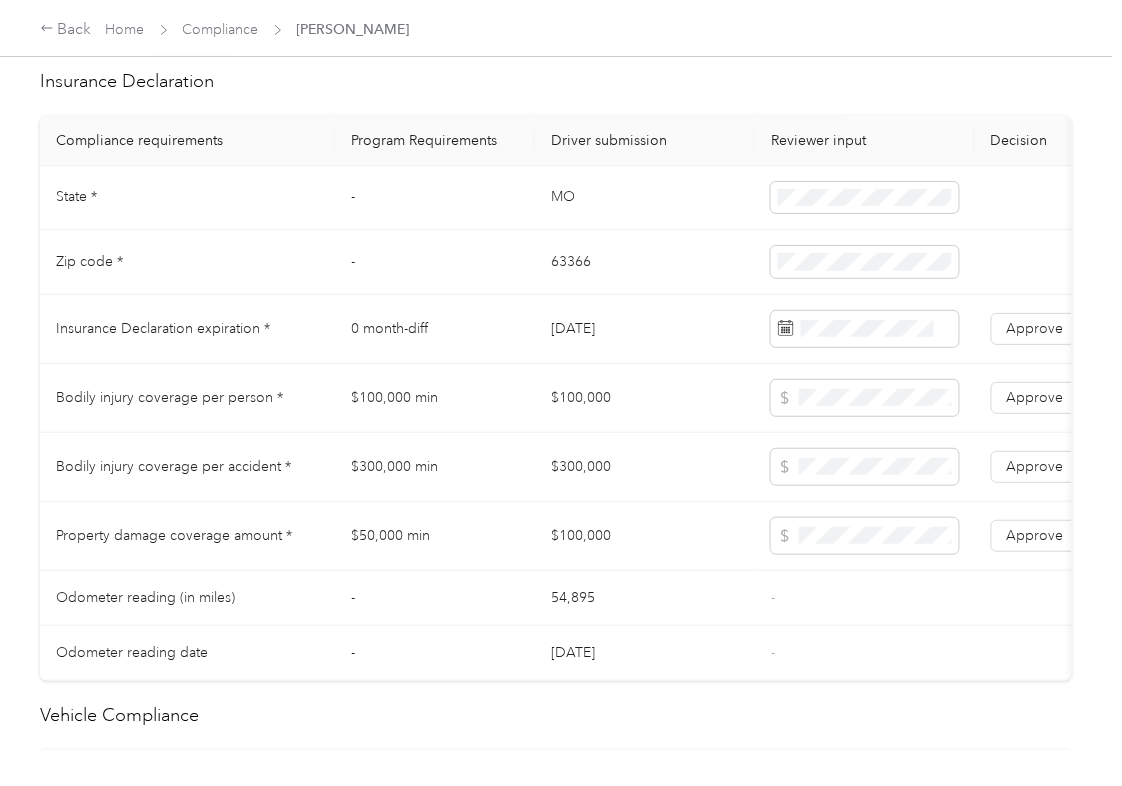 scroll, scrollTop: 889, scrollLeft: 0, axis: vertical 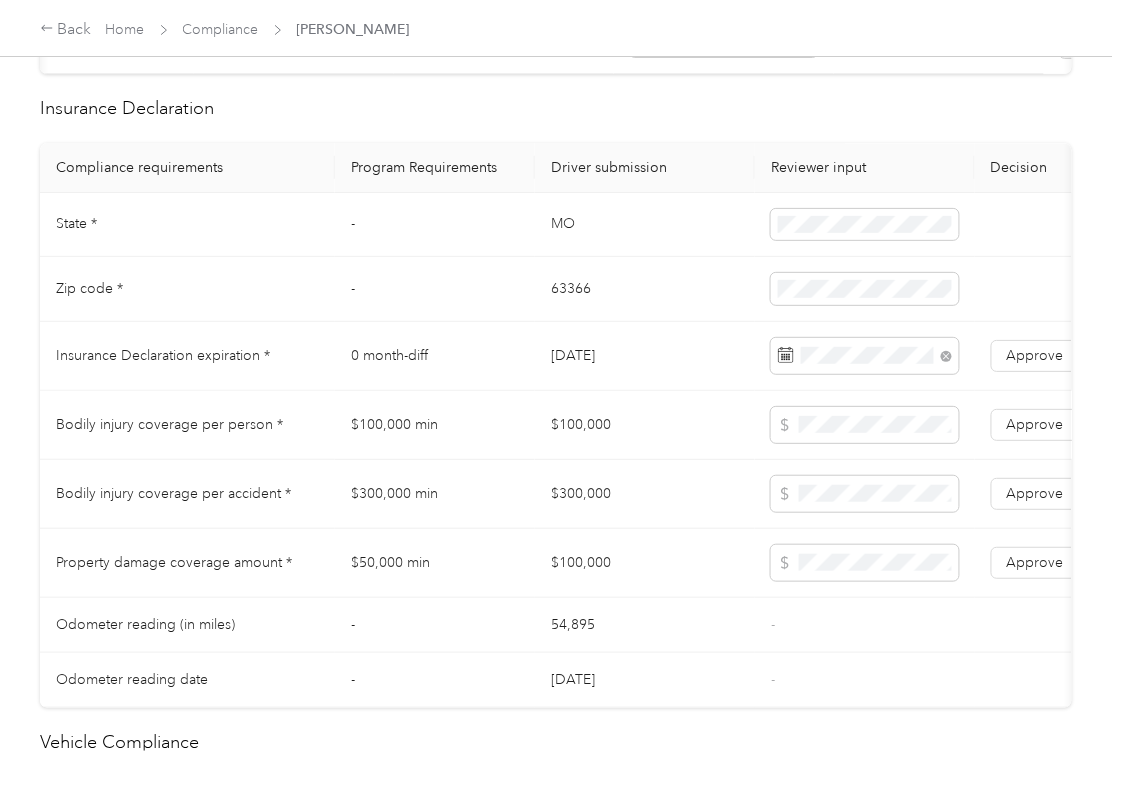 click on "$100,000" at bounding box center (645, 425) 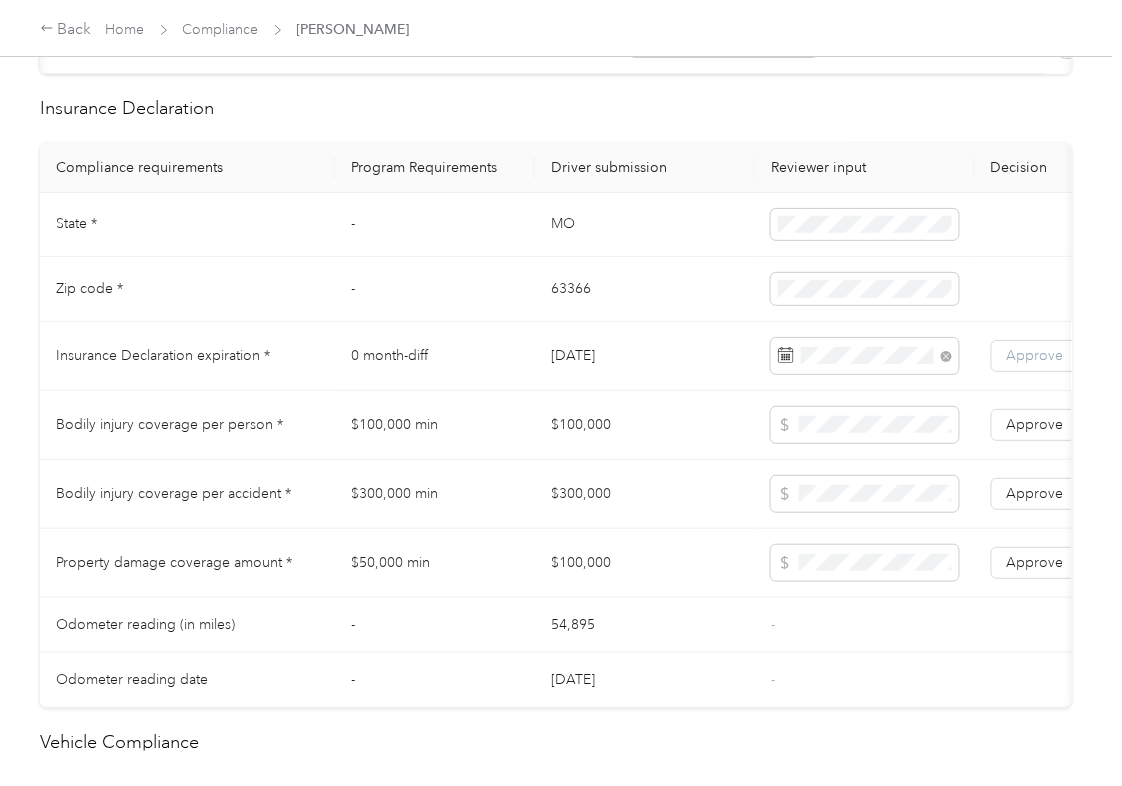 click on "Approve" at bounding box center (1035, 355) 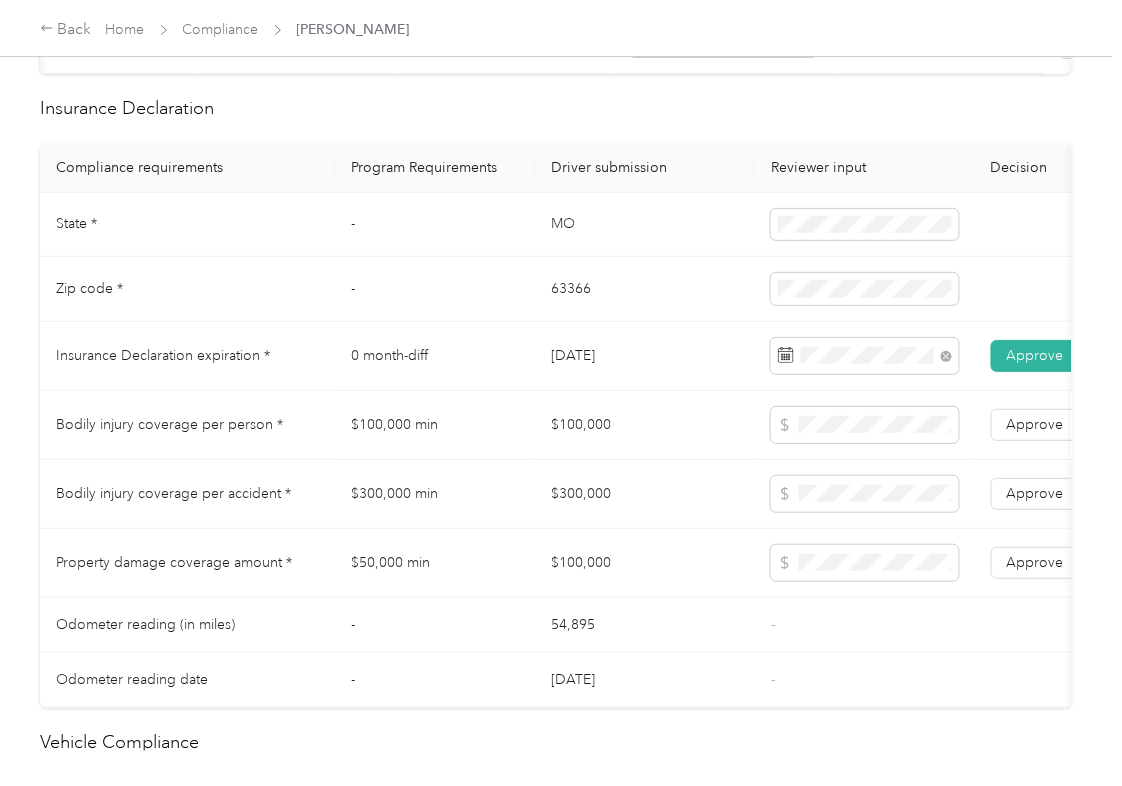 click on "$100,000" at bounding box center (645, 425) 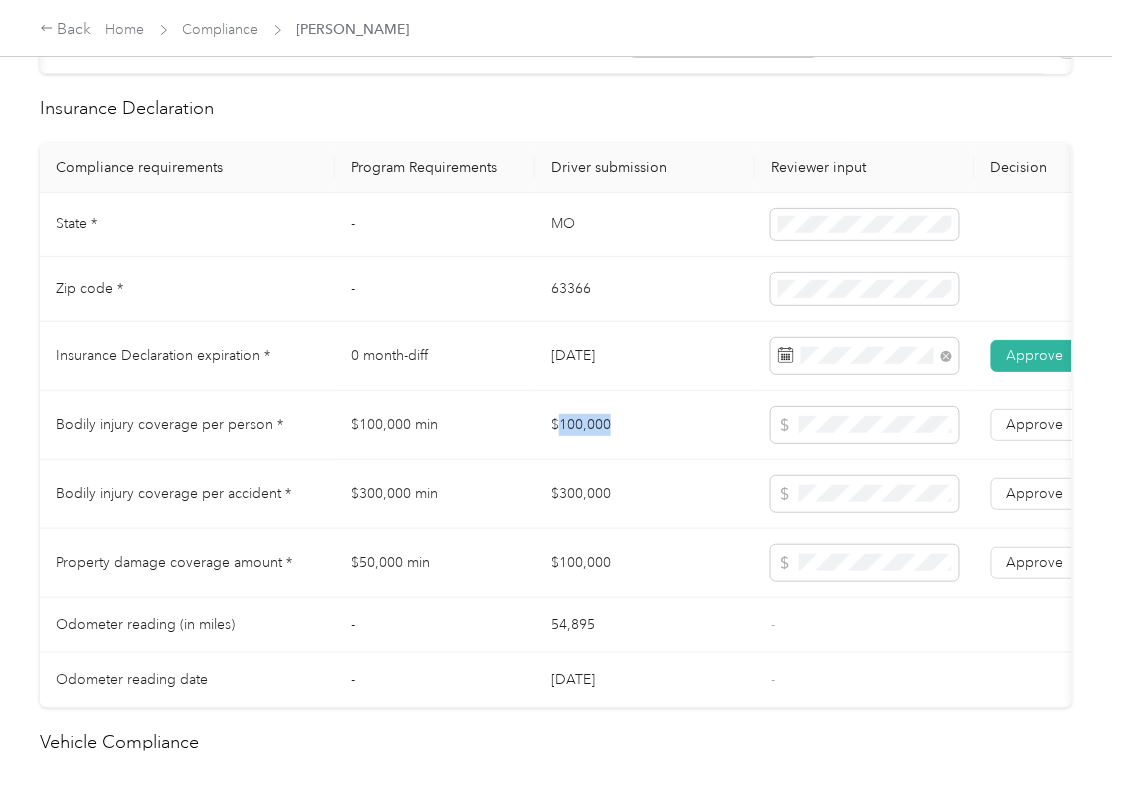 click on "$100,000" at bounding box center (645, 425) 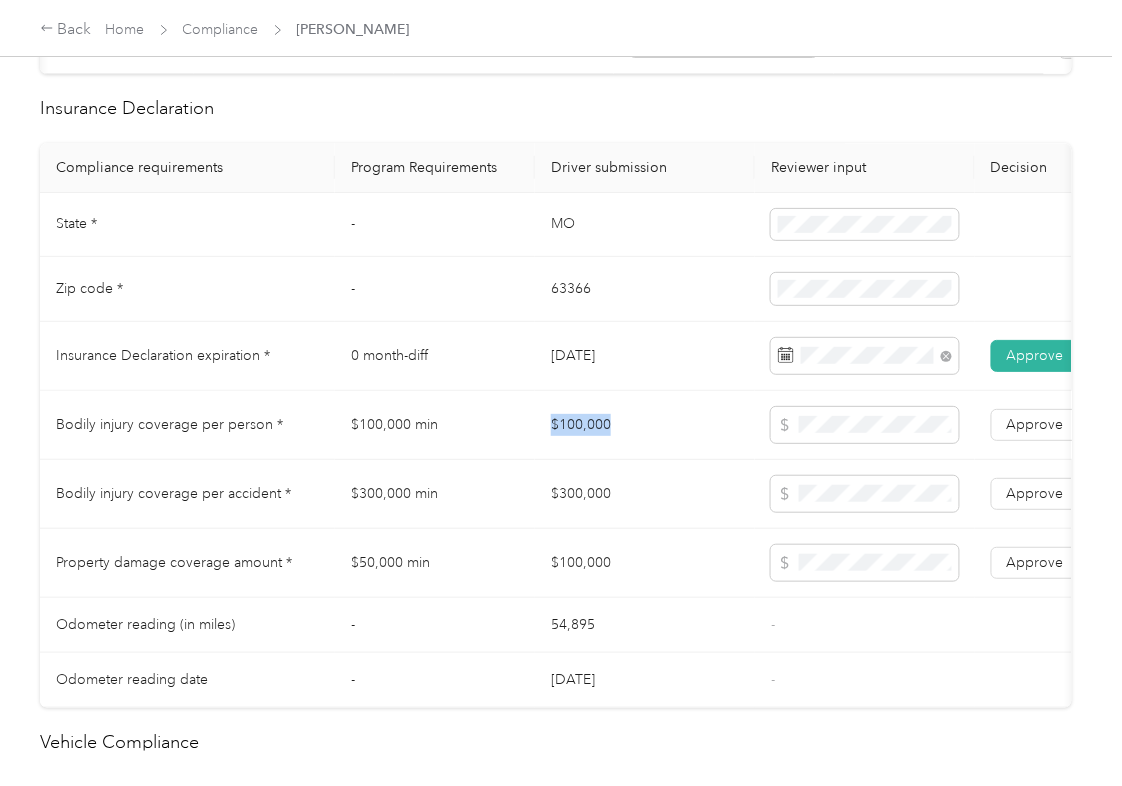 click on "$100,000" at bounding box center (645, 425) 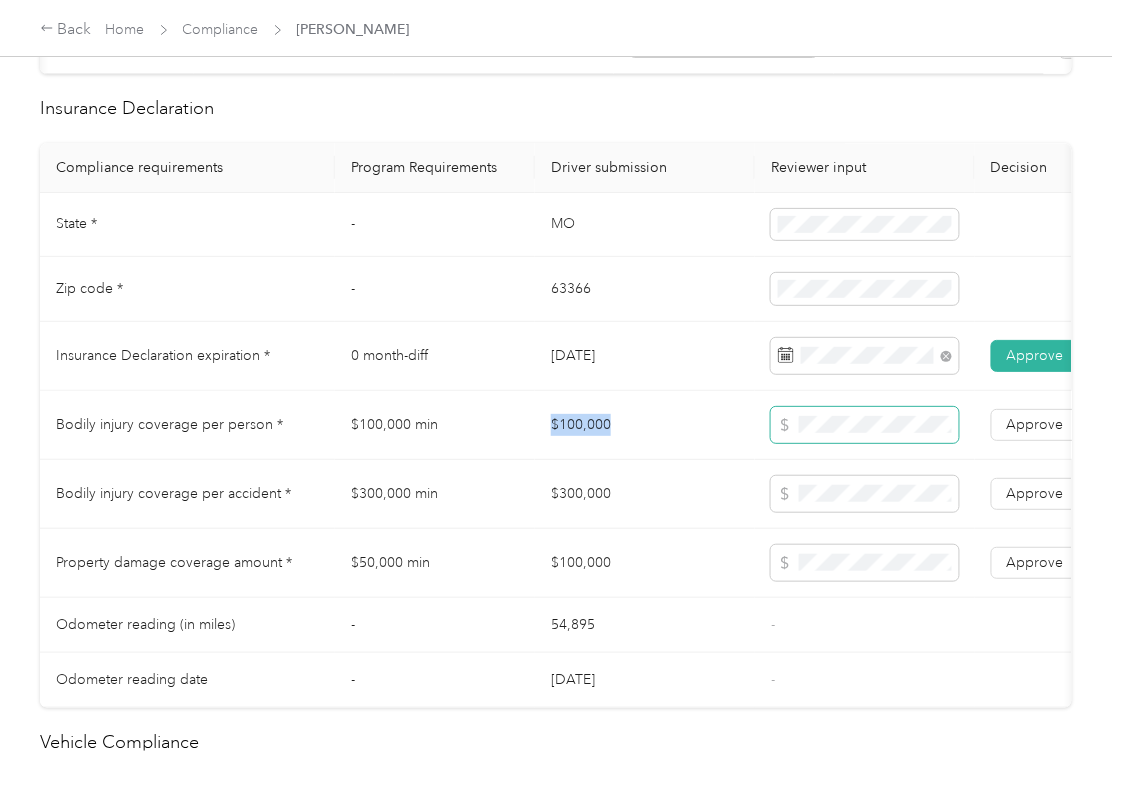 copy on "$100,000" 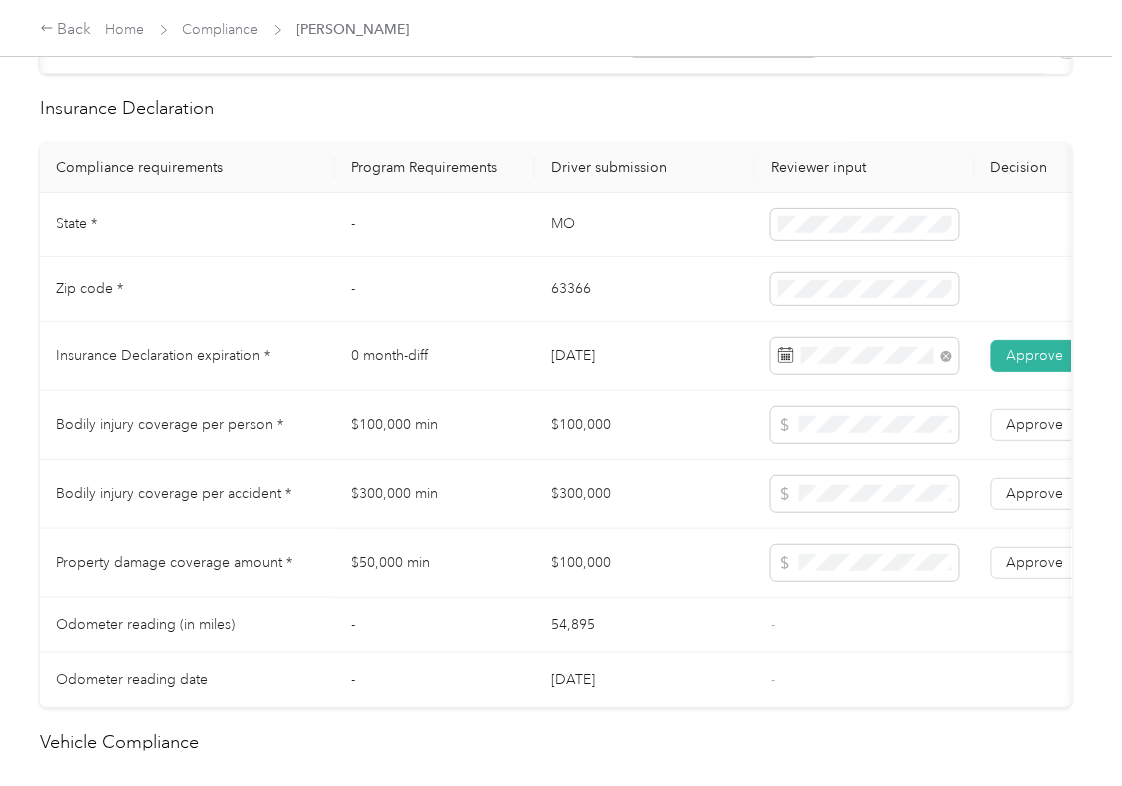 click at bounding box center [865, 563] 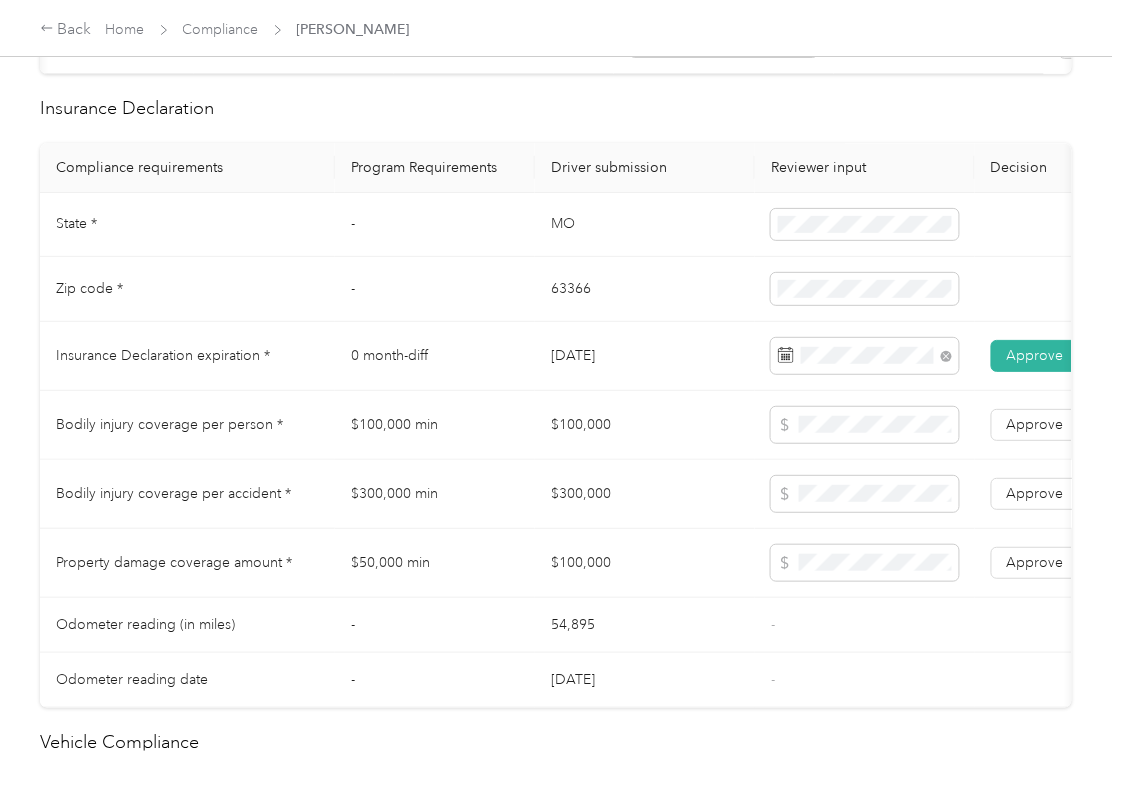 click on "$300,000" at bounding box center [645, 494] 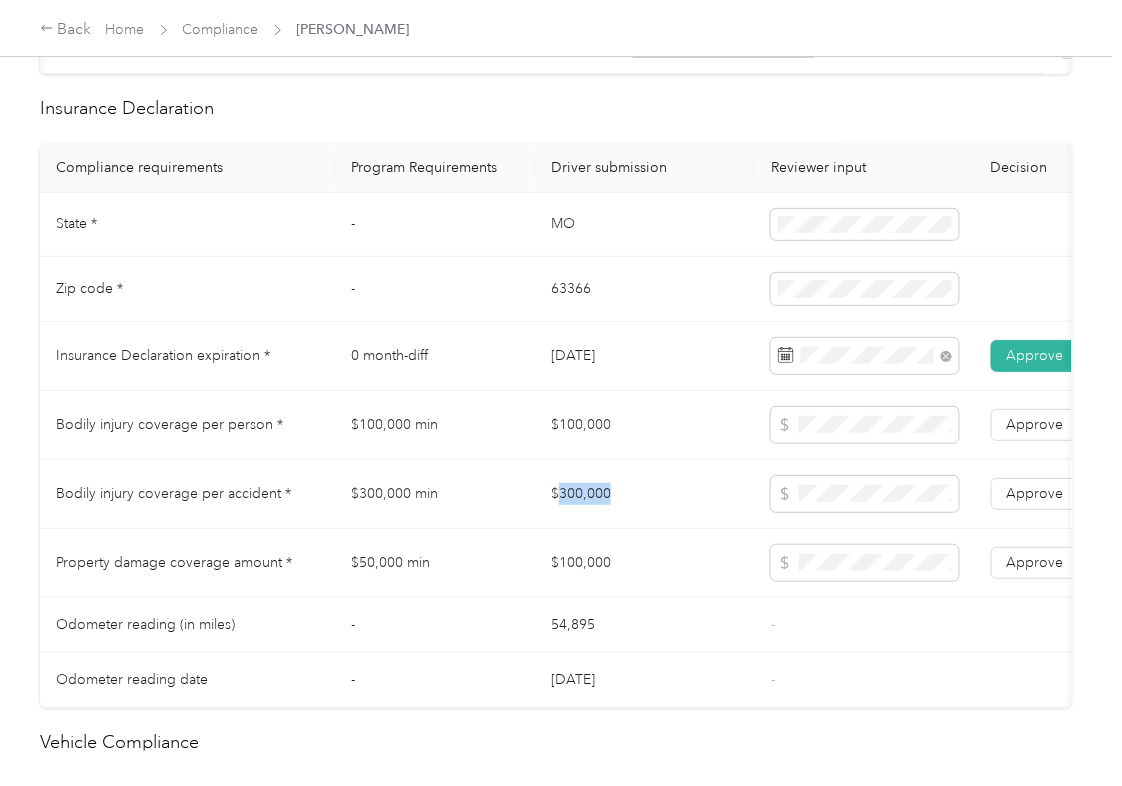 click on "$300,000" at bounding box center [645, 494] 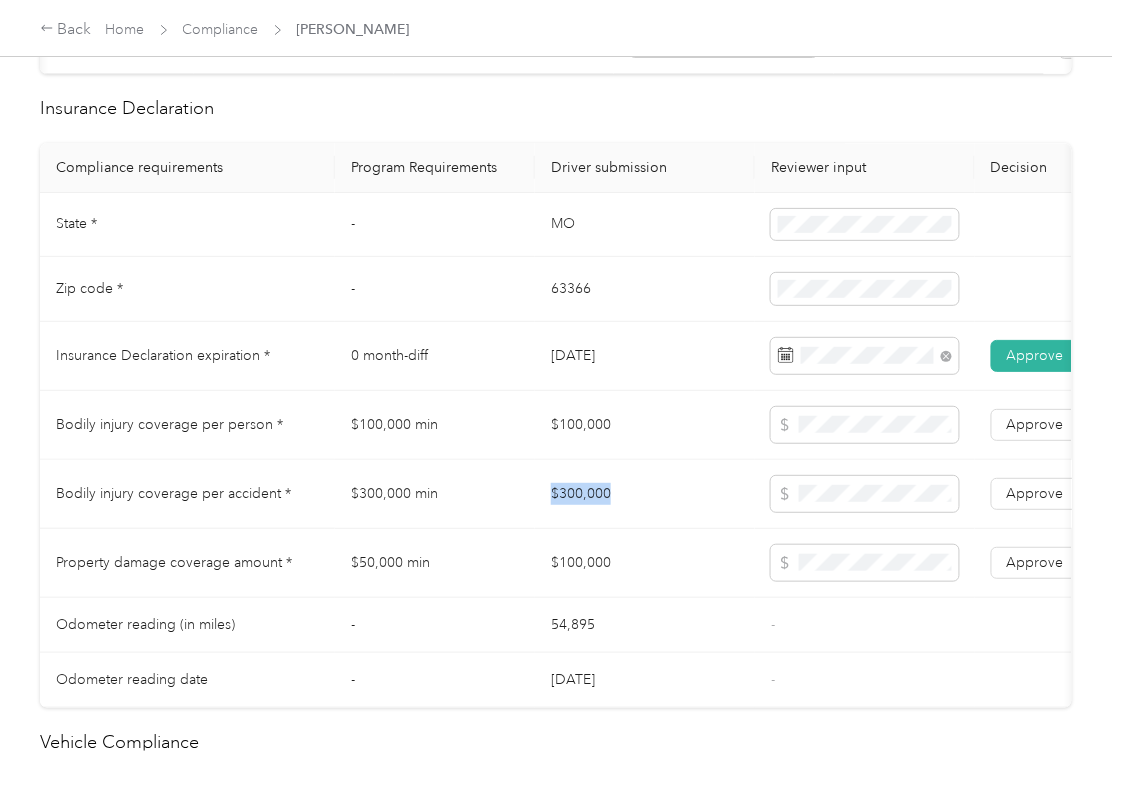 click on "$300,000" at bounding box center [645, 494] 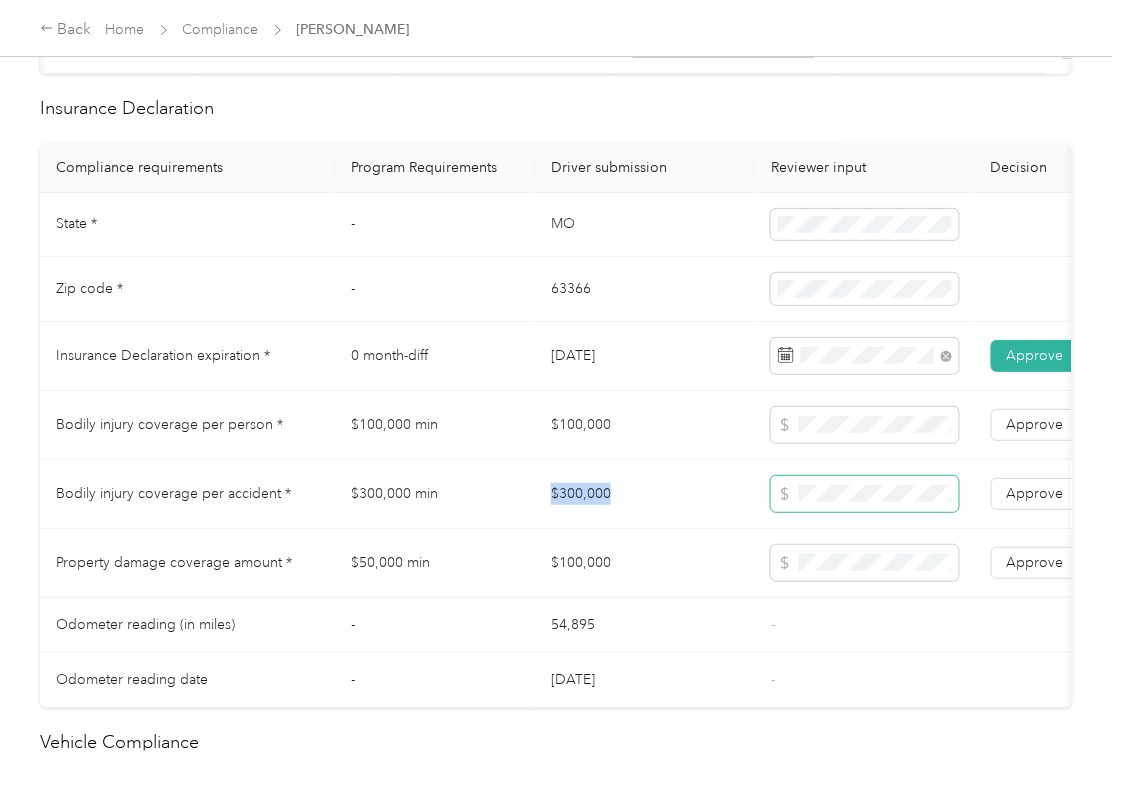 copy on "$300,000" 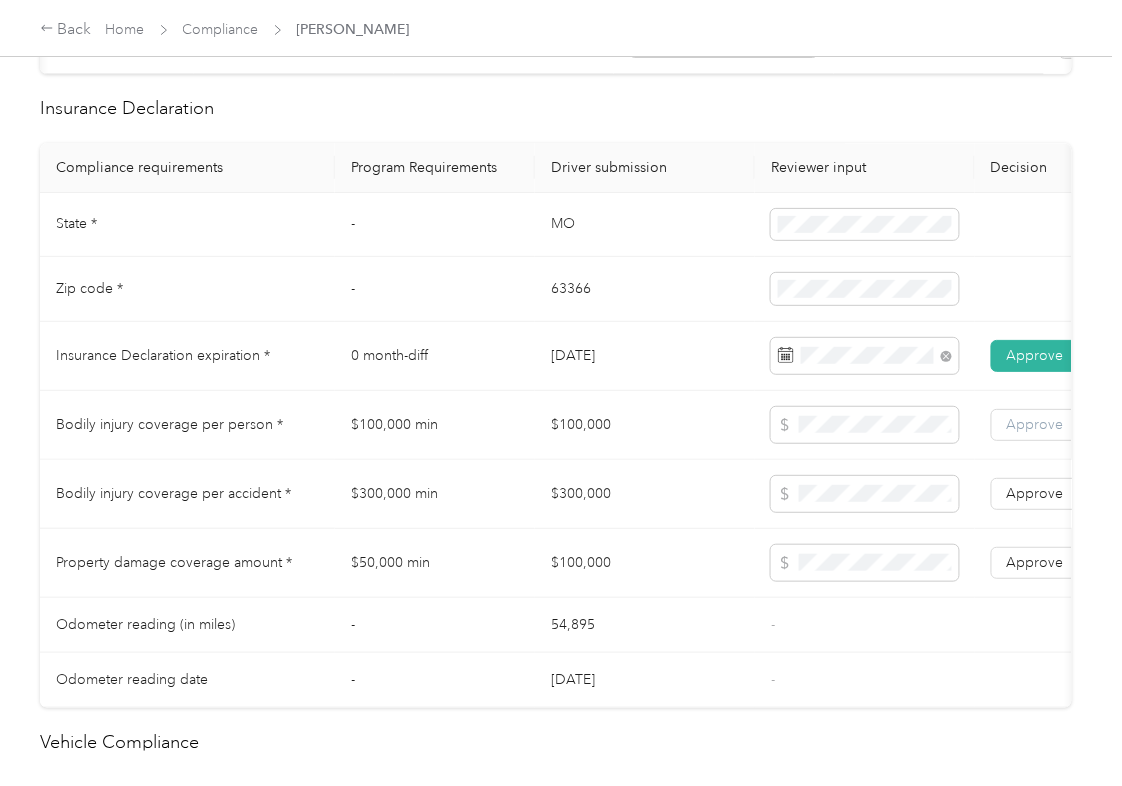 drag, startPoint x: 1040, startPoint y: 516, endPoint x: 1025, endPoint y: 444, distance: 73.545906 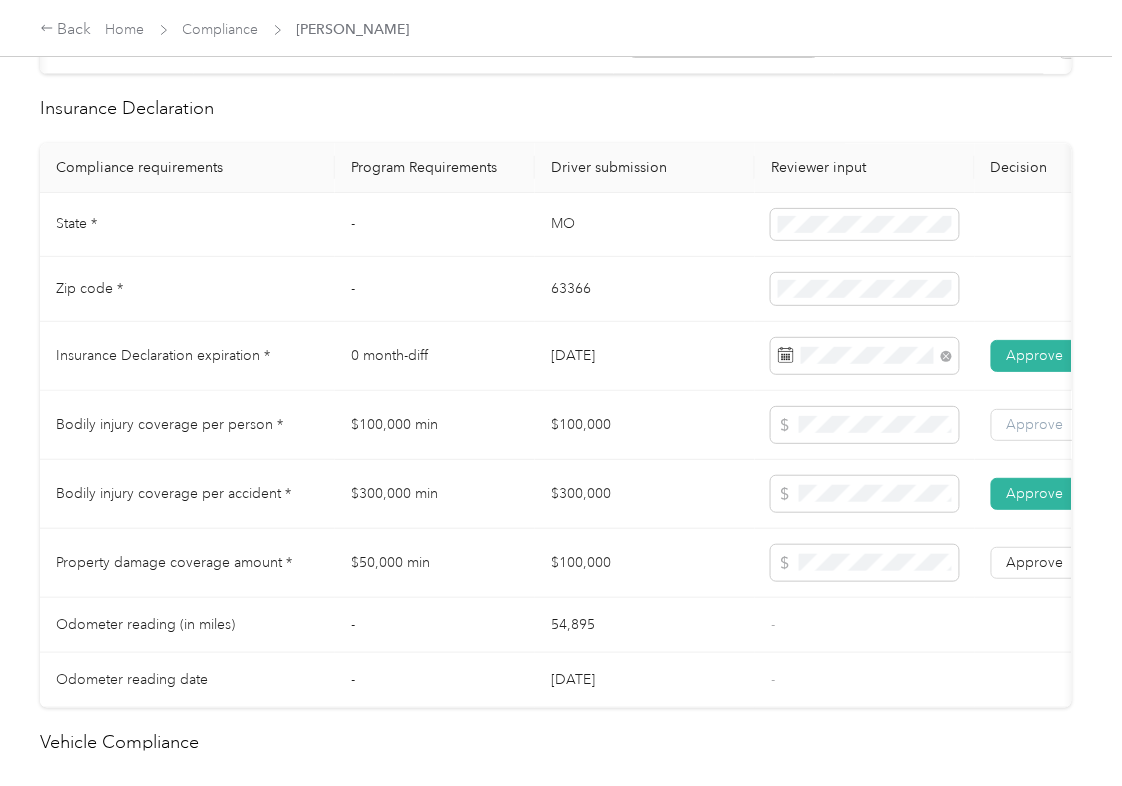 click on "Approve" at bounding box center [1035, 424] 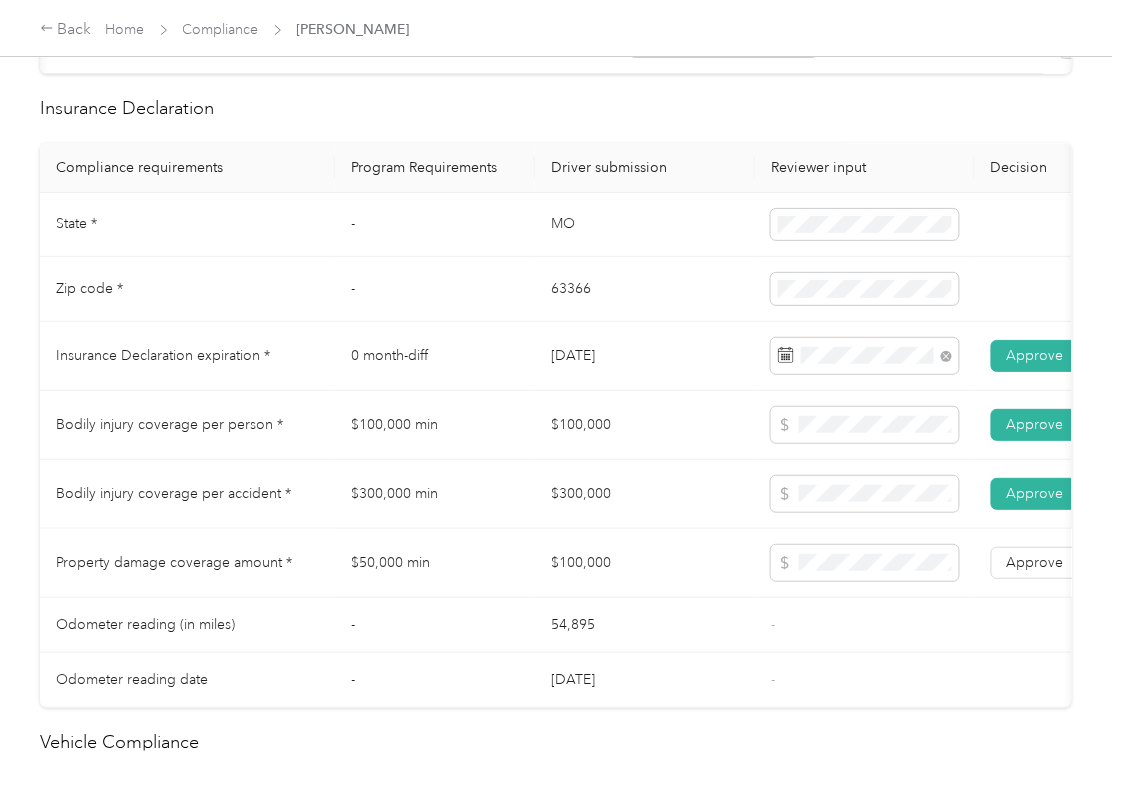 click on "Approve Reject" at bounding box center [1080, 563] 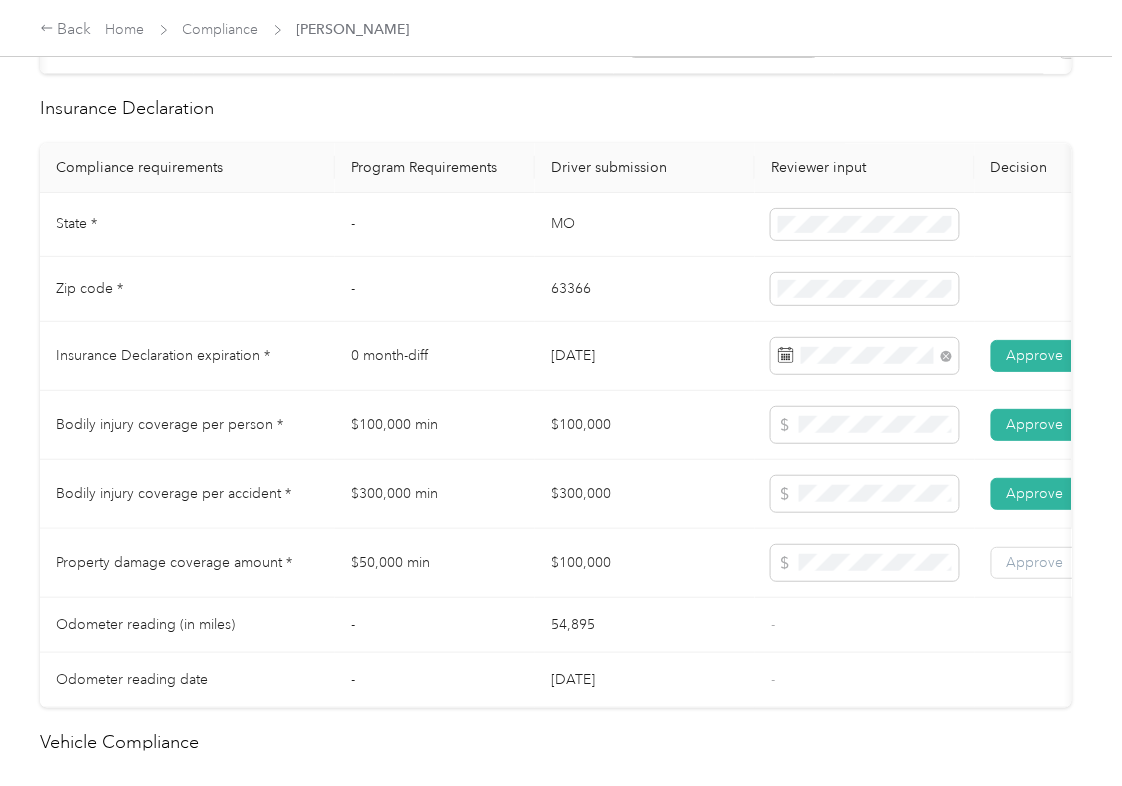 click on "Approve" at bounding box center (1035, 562) 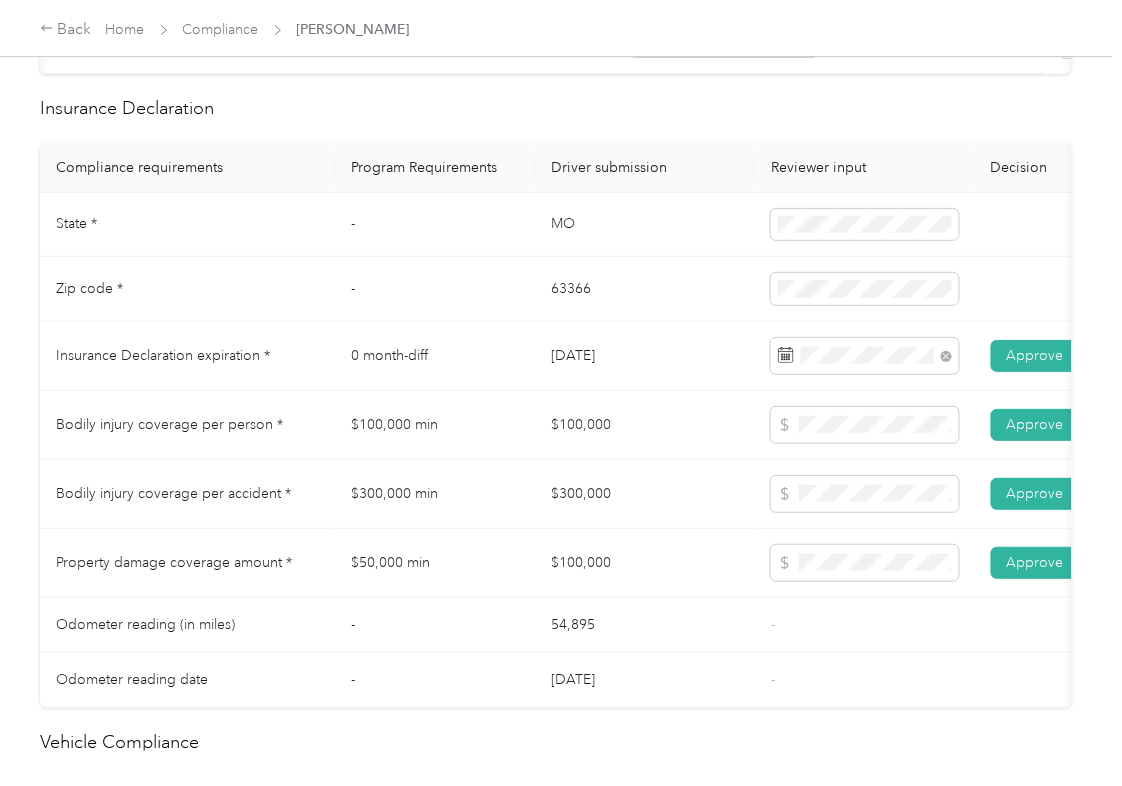 click on "$300,000 min" at bounding box center (435, 494) 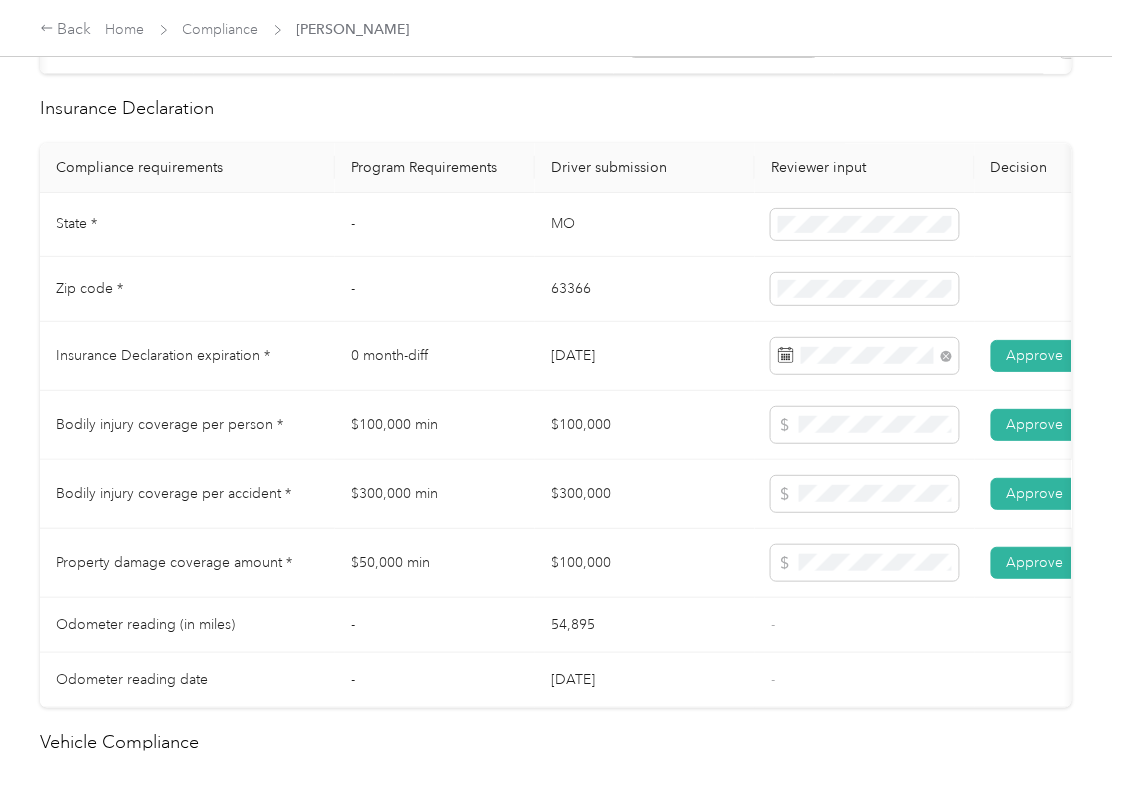 click on "$300,000" at bounding box center [645, 494] 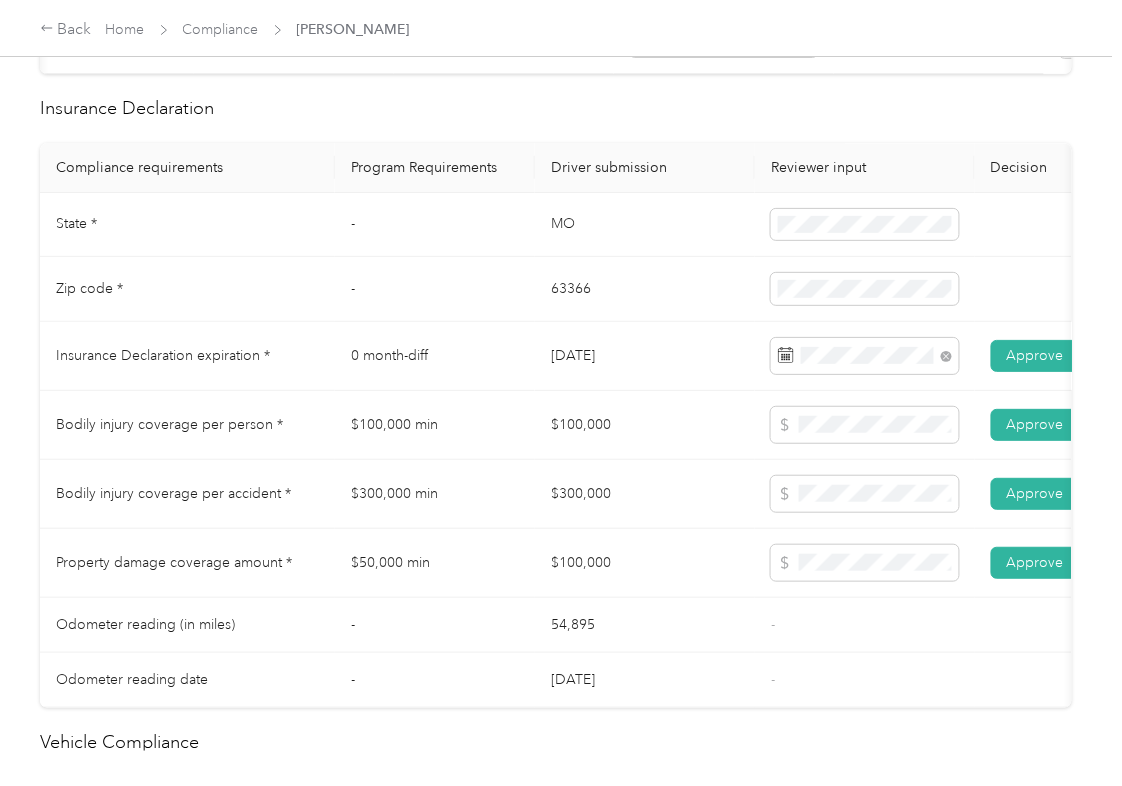 click on "[DATE]" at bounding box center (645, 356) 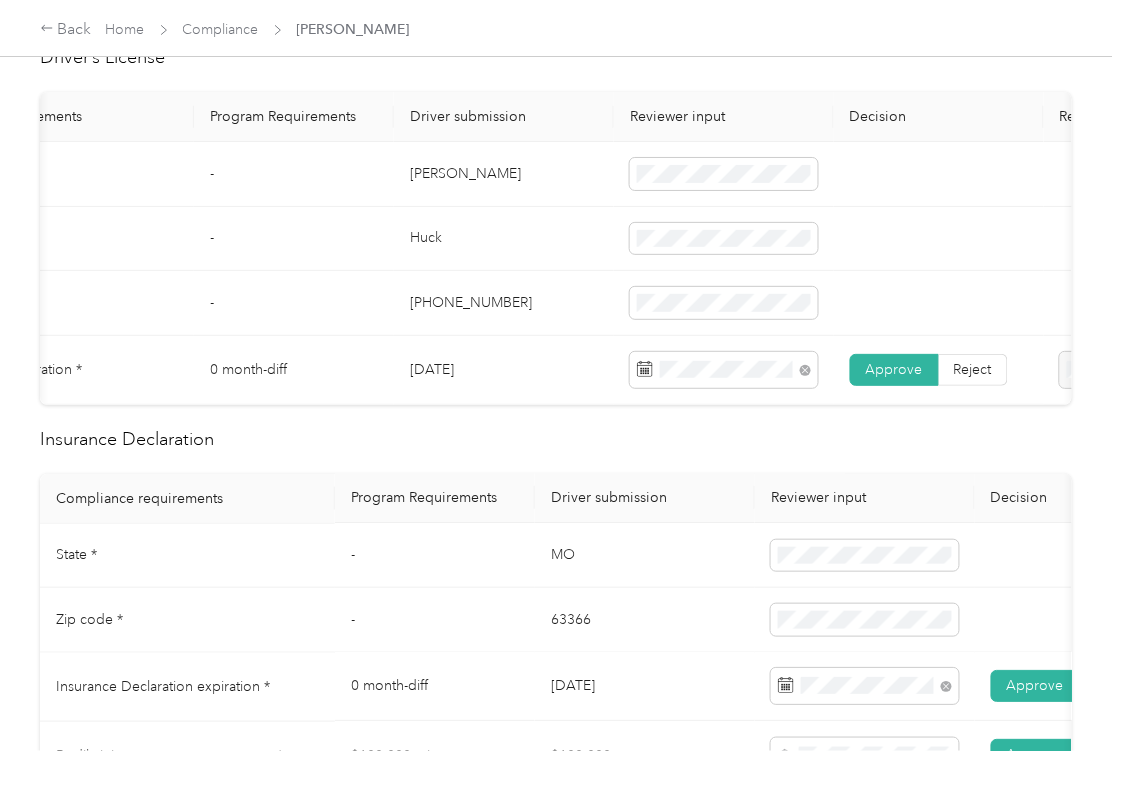 scroll, scrollTop: 0, scrollLeft: 0, axis: both 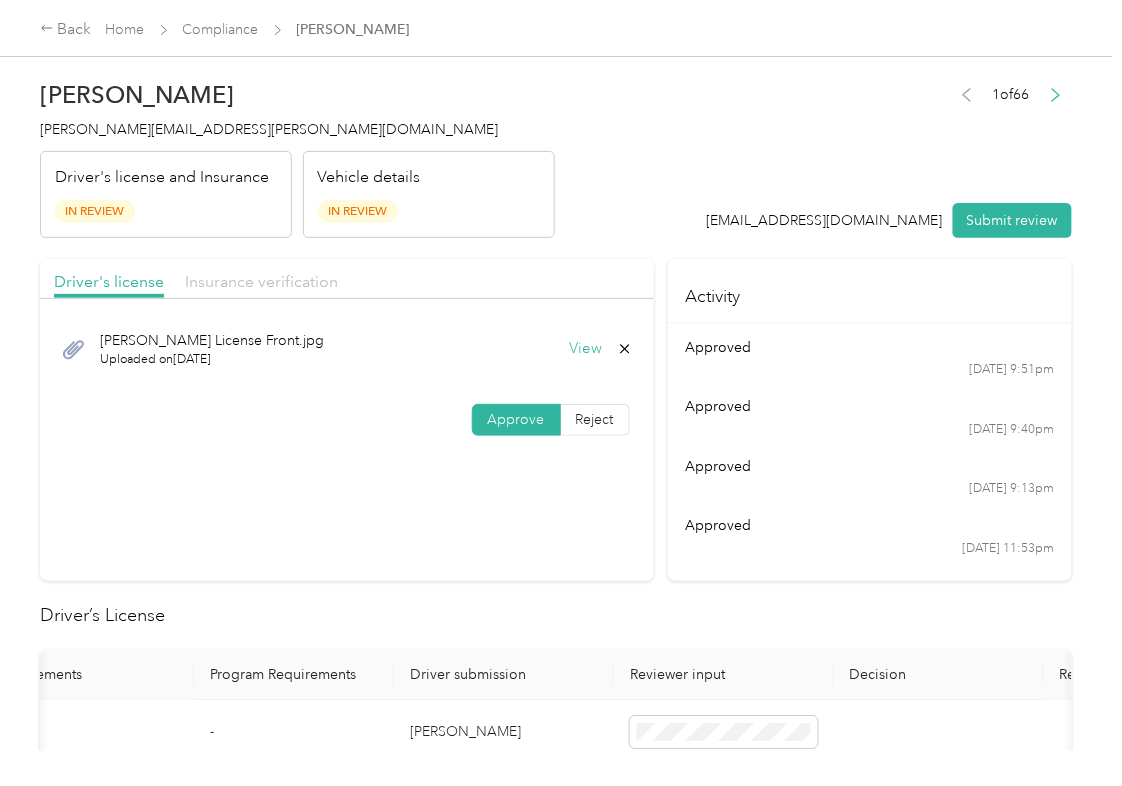 click on "Insurance verification" at bounding box center [261, 281] 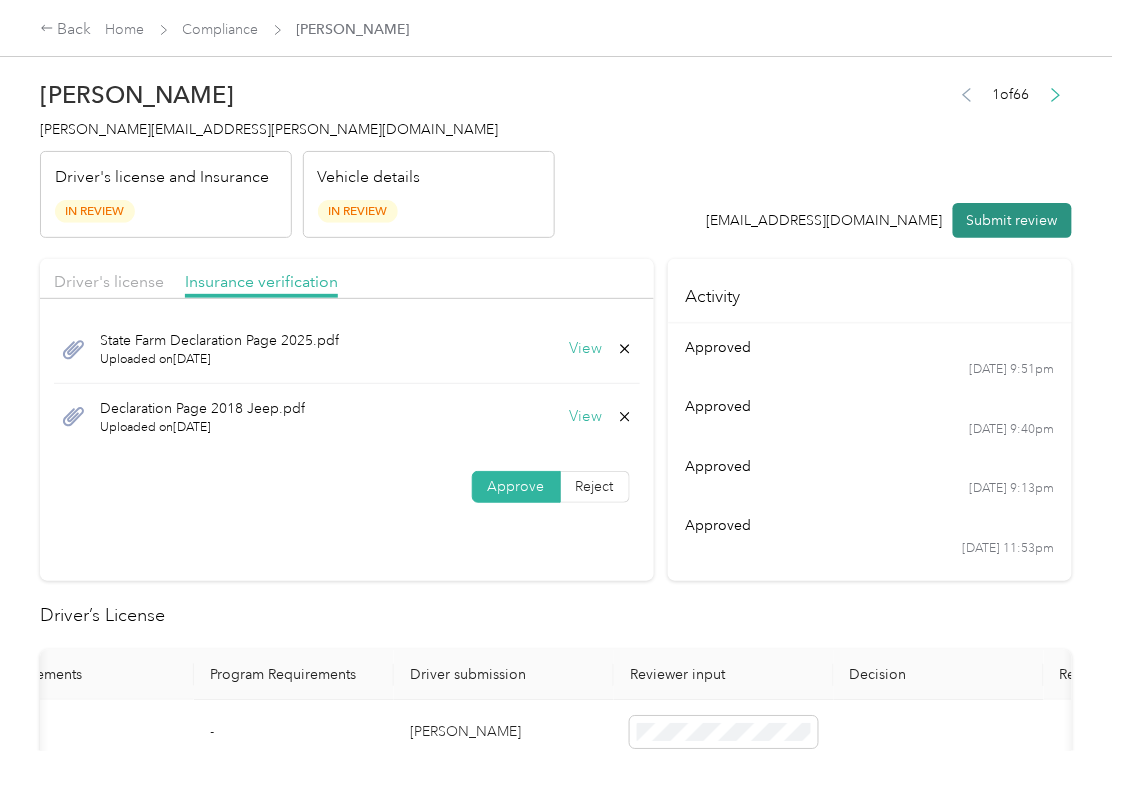 click on "Submit review" at bounding box center [1012, 220] 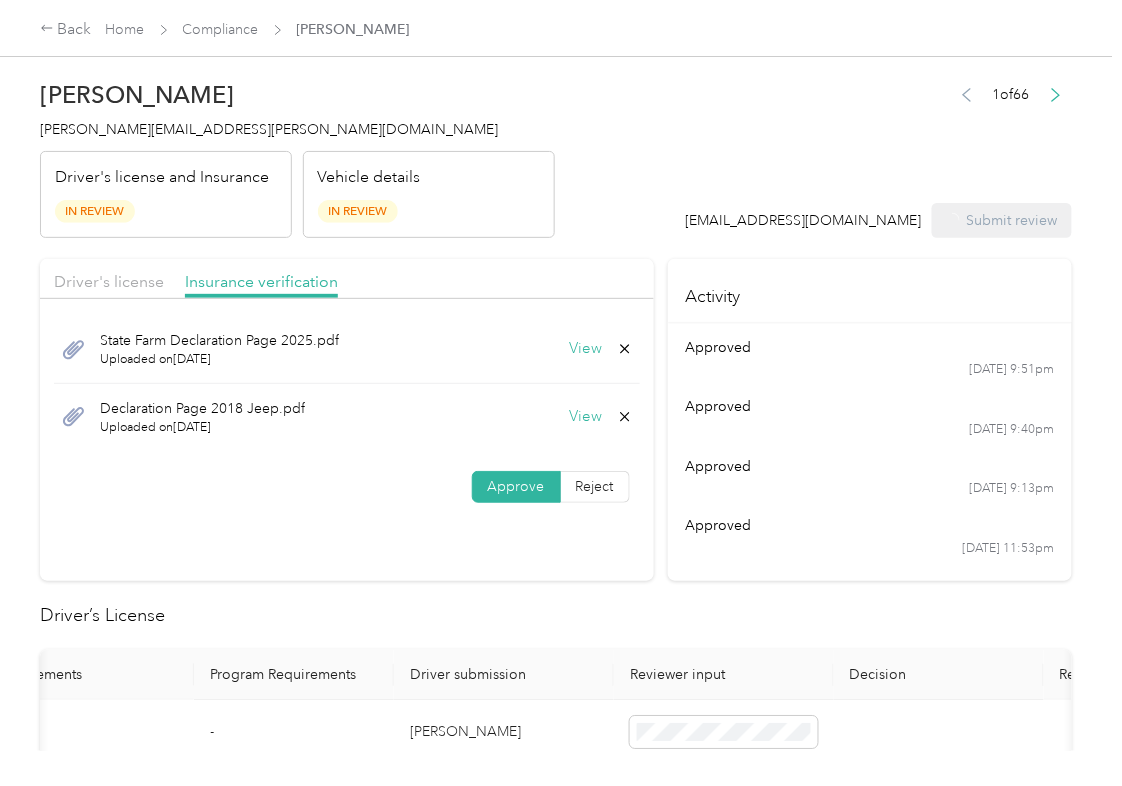 click on "[PERSON_NAME][EMAIL_ADDRESS][PERSON_NAME][DOMAIN_NAME]" at bounding box center [297, 129] 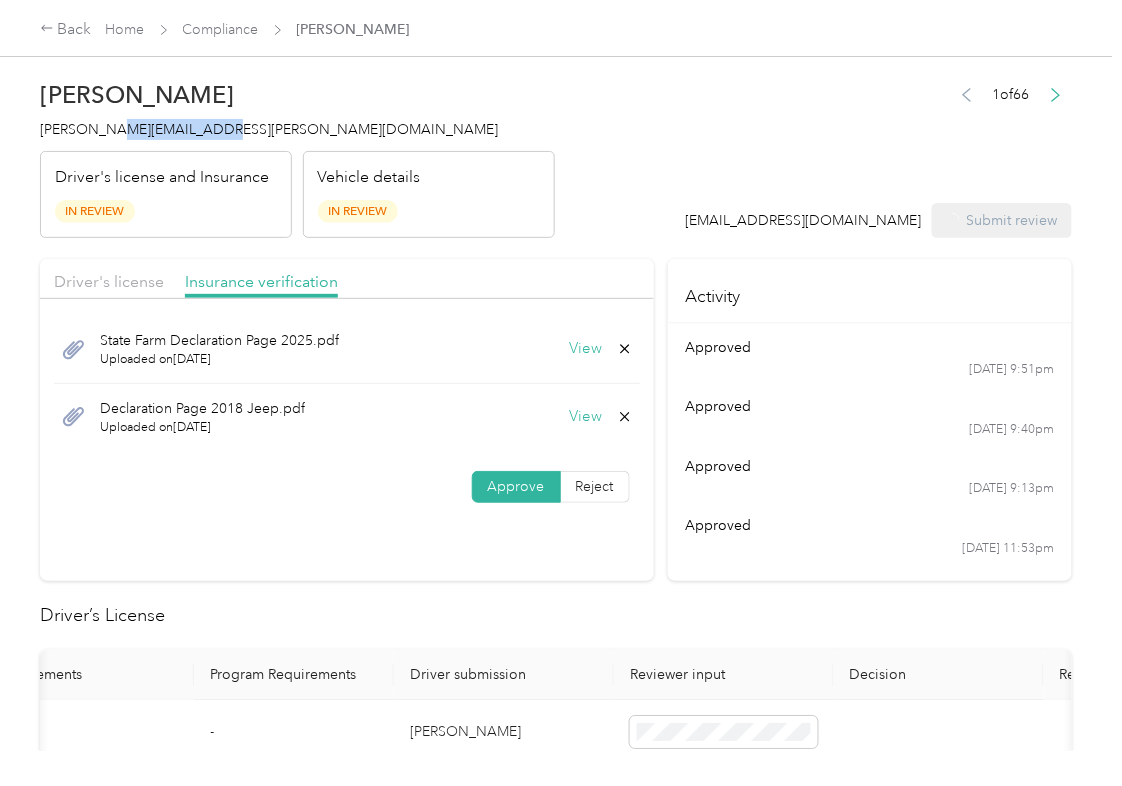 click on "[PERSON_NAME][EMAIL_ADDRESS][PERSON_NAME][DOMAIN_NAME]" at bounding box center [269, 129] 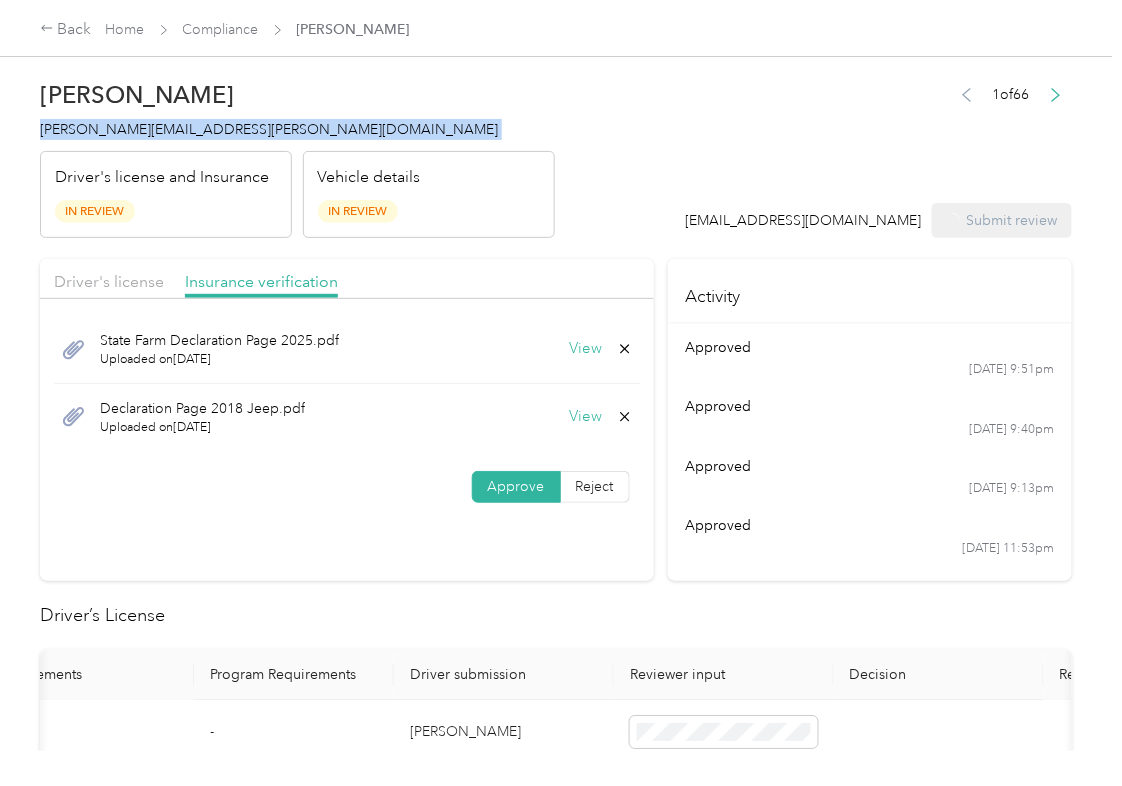click on "[PERSON_NAME][EMAIL_ADDRESS][PERSON_NAME][DOMAIN_NAME]" at bounding box center [269, 129] 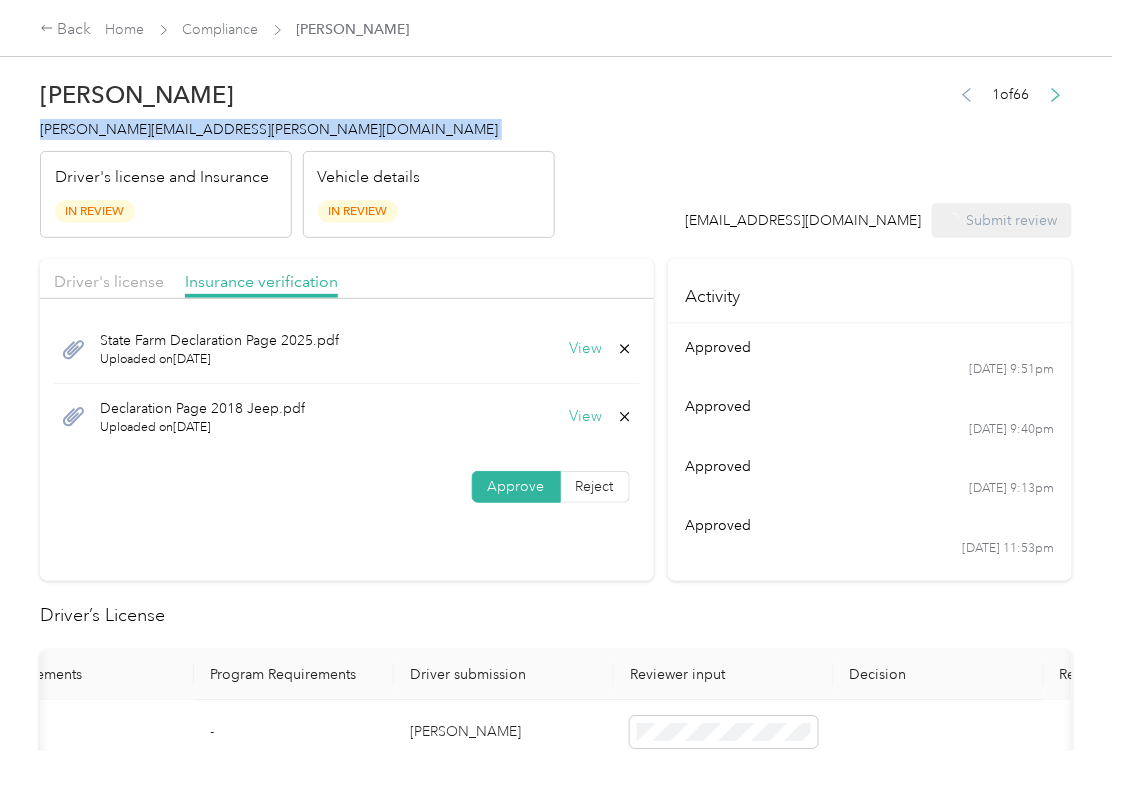 click on "[PERSON_NAME][EMAIL_ADDRESS][PERSON_NAME][DOMAIN_NAME]" at bounding box center (269, 129) 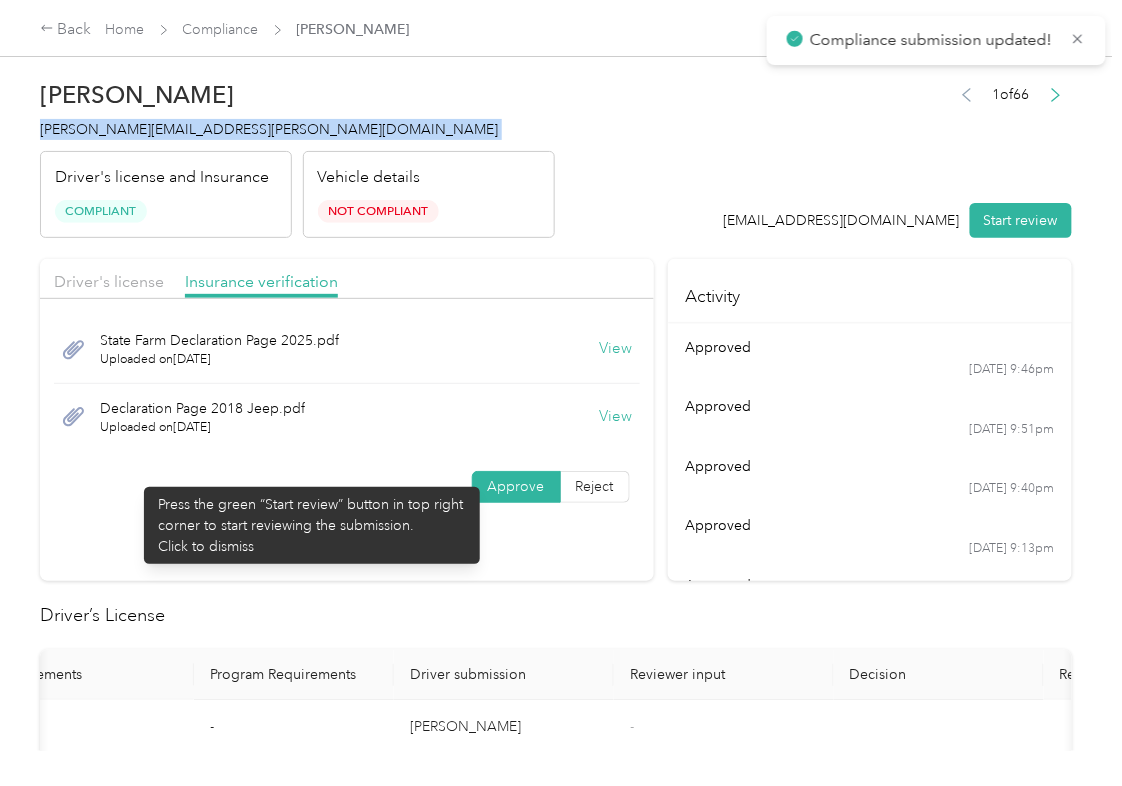 copy on "[PERSON_NAME][EMAIL_ADDRESS][PERSON_NAME][DOMAIN_NAME]" 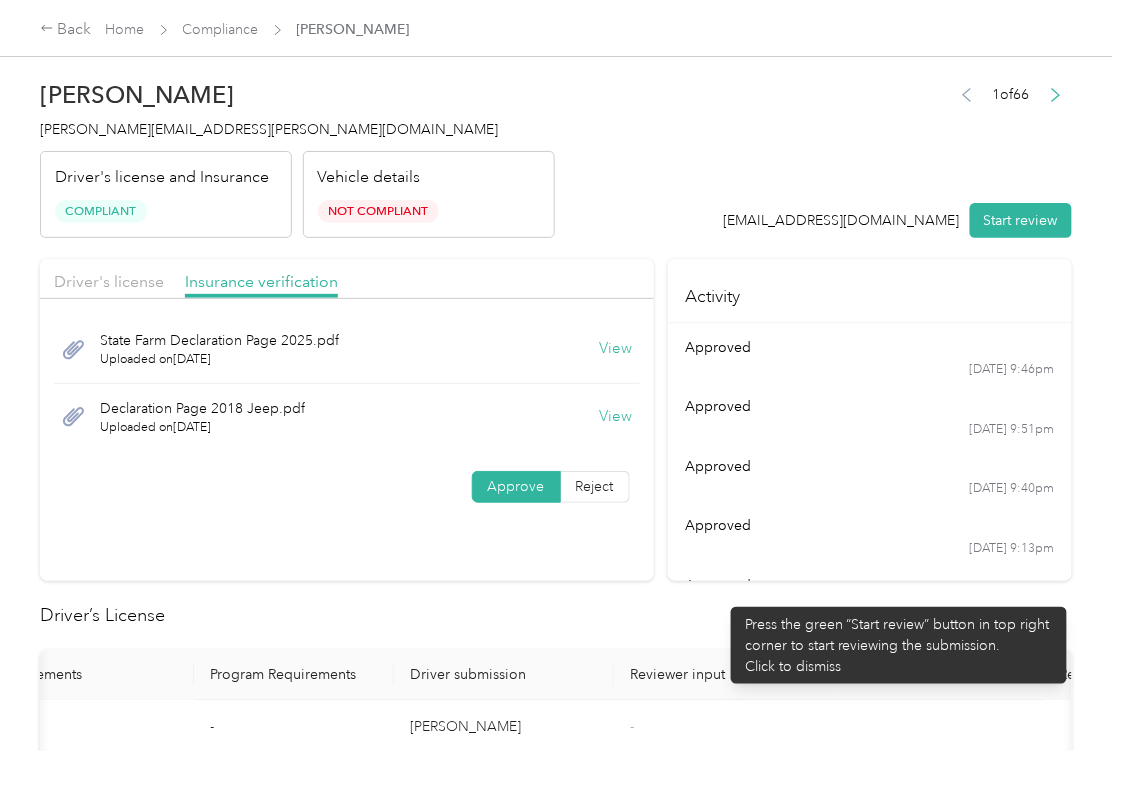 click on "Driver's license Insurance verification State Farm Declaration Page 2025.pdf Uploaded on  [DATE] View Declaration Page 2018 Jeep.pdf Uploaded on  [DATE] View Approve Reject Activity approved [DATE] 1:55am approved [DATE] 9:46pm approved [DATE] 9:51pm approved [DATE] 9:40pm approved [DATE] 9:13pm approved [DATE] 11:53pm Driver’s License  Compliance requirements Program Requirements Driver submission Reviewer input Decision Rejection reason             First name - [PERSON_NAME] - Last name - [PERSON_NAME] - Mobile number - [PHONE_NUMBER] - Driver License expiration * 0 month-diff [DATE] - Approve Reject Insurance Declaration Compliance requirements Program Requirements Driver submission Reviewer input Decision Rejection reason             State * - [US_STATE] - Zip code * - 63366 - Insurance Declaration expiration * 0 month-diff [DATE] - Approve Reject Bodily injury coverage per person * $100,000 min $100,000 - Approve Reject Bodily injury coverage per accident * $300,000 min $300,000 - Approve Reject -" at bounding box center (556, 1259) 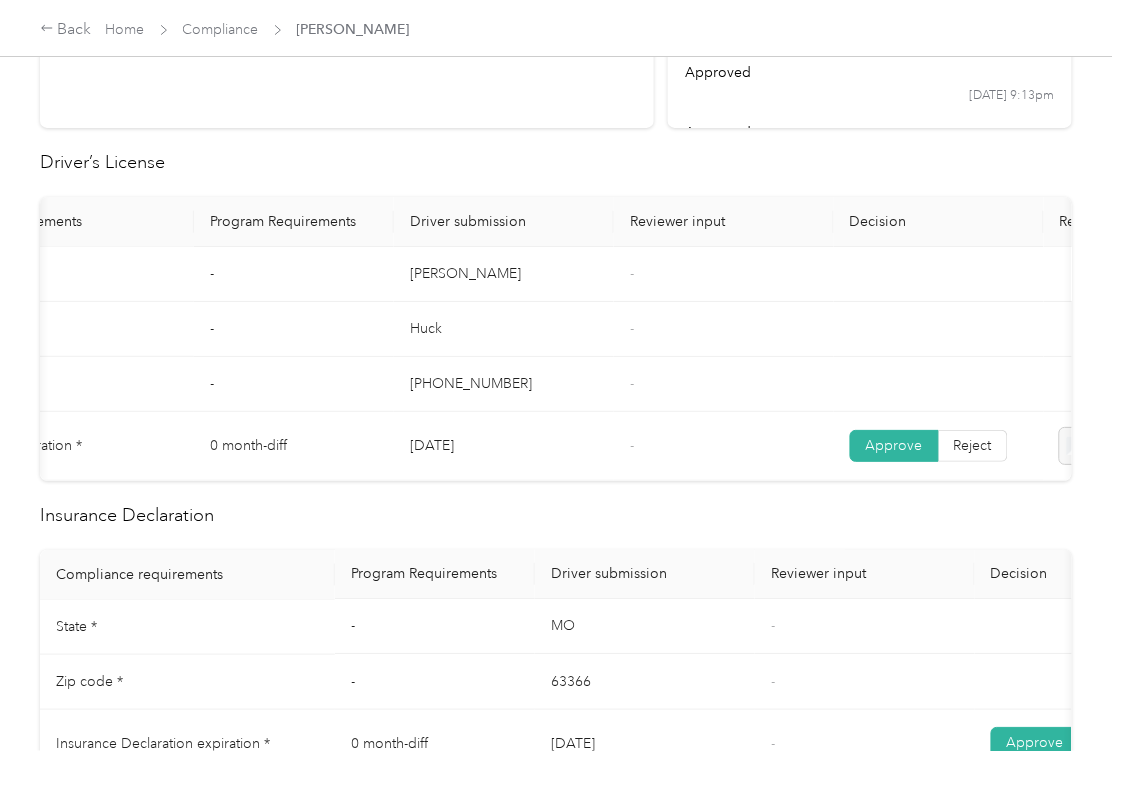 scroll, scrollTop: 533, scrollLeft: 0, axis: vertical 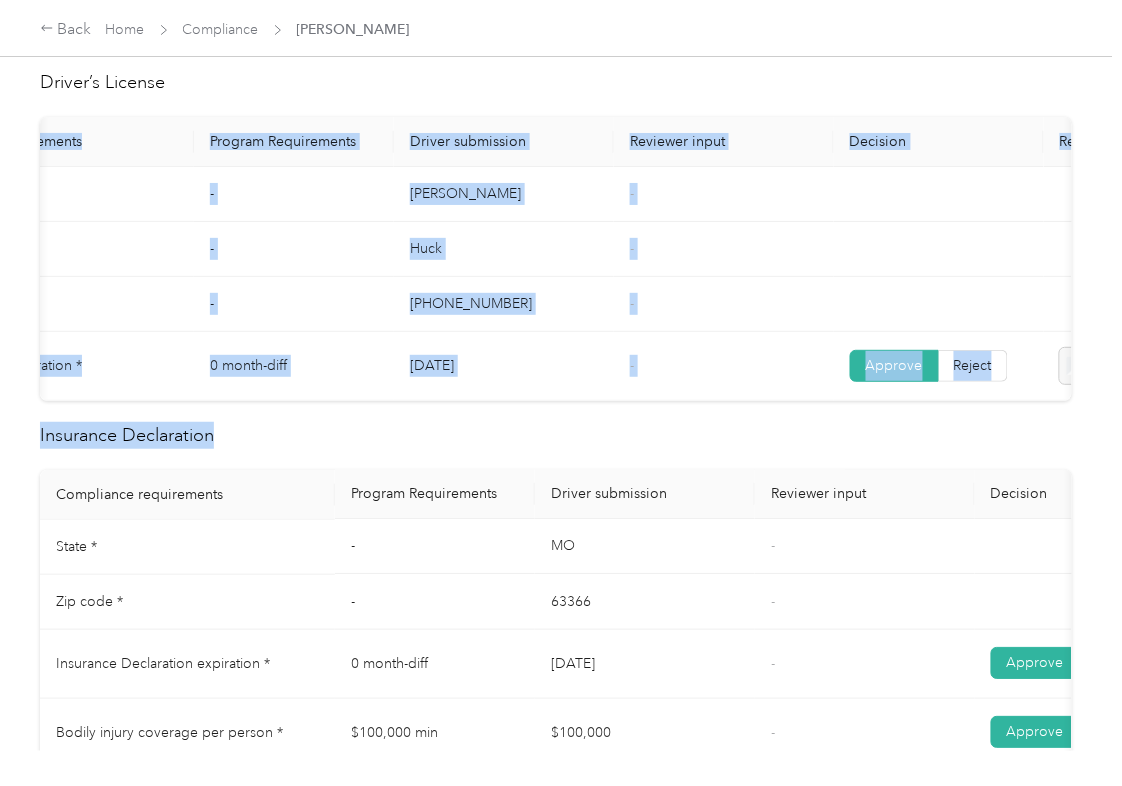 drag, startPoint x: 690, startPoint y: 426, endPoint x: 554, endPoint y: 417, distance: 136.29747 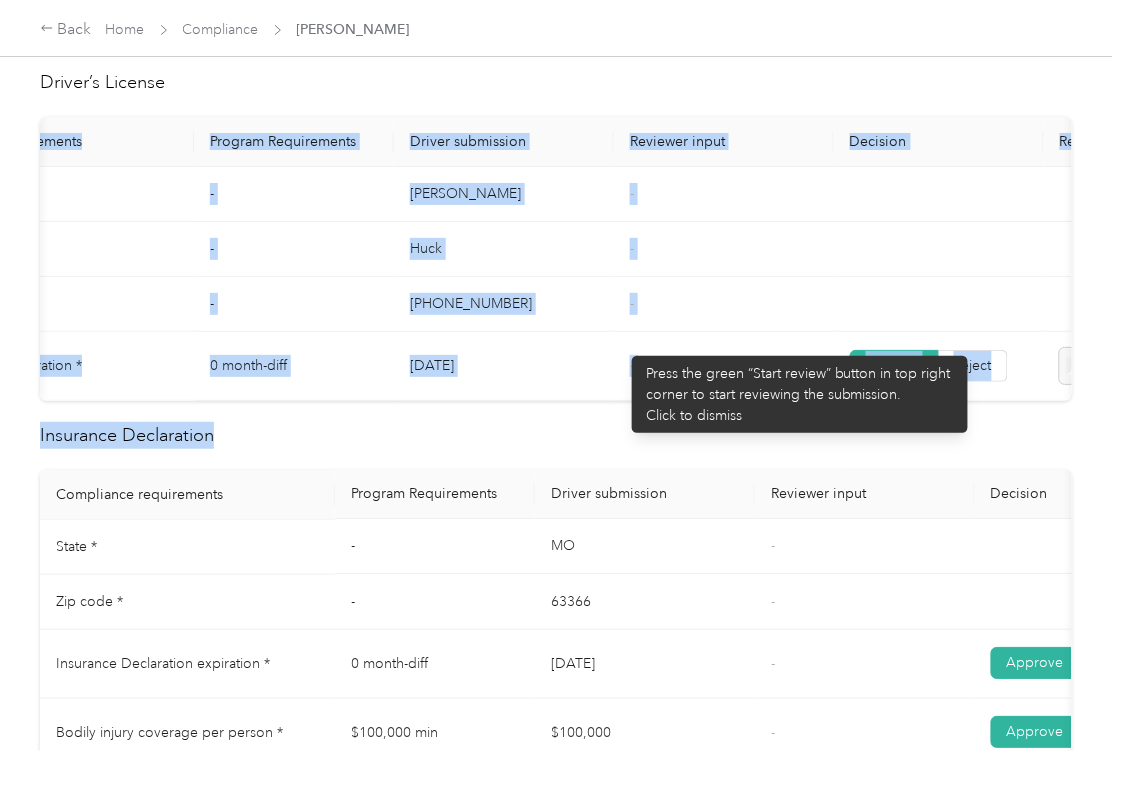 drag, startPoint x: 622, startPoint y: 340, endPoint x: 641, endPoint y: 381, distance: 45.188496 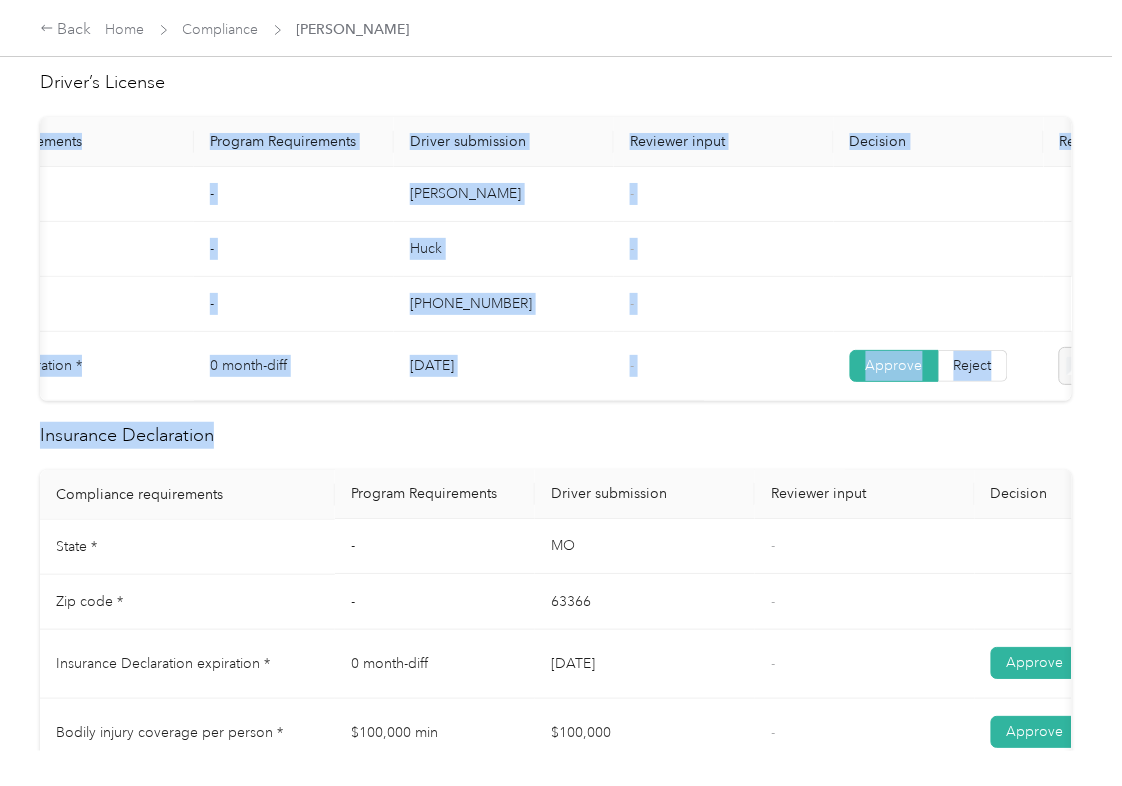 click on "[PHONE_NUMBER]" at bounding box center [504, 304] 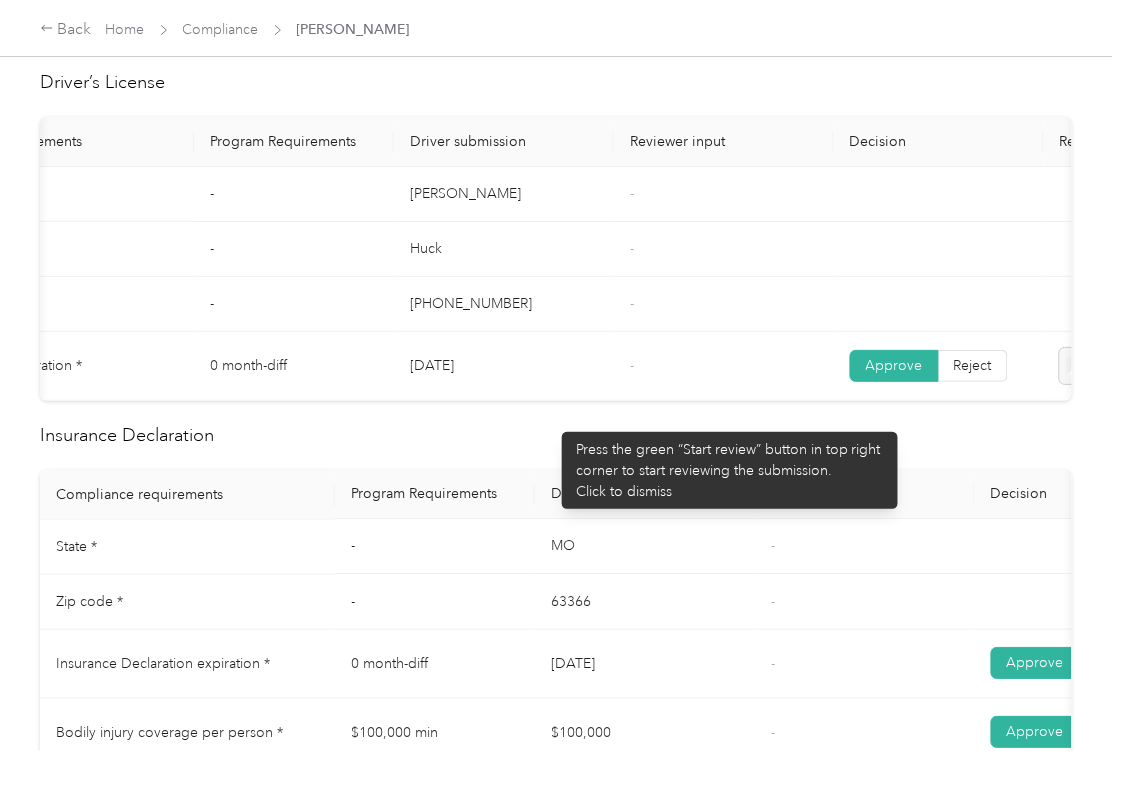 scroll, scrollTop: 0, scrollLeft: 44, axis: horizontal 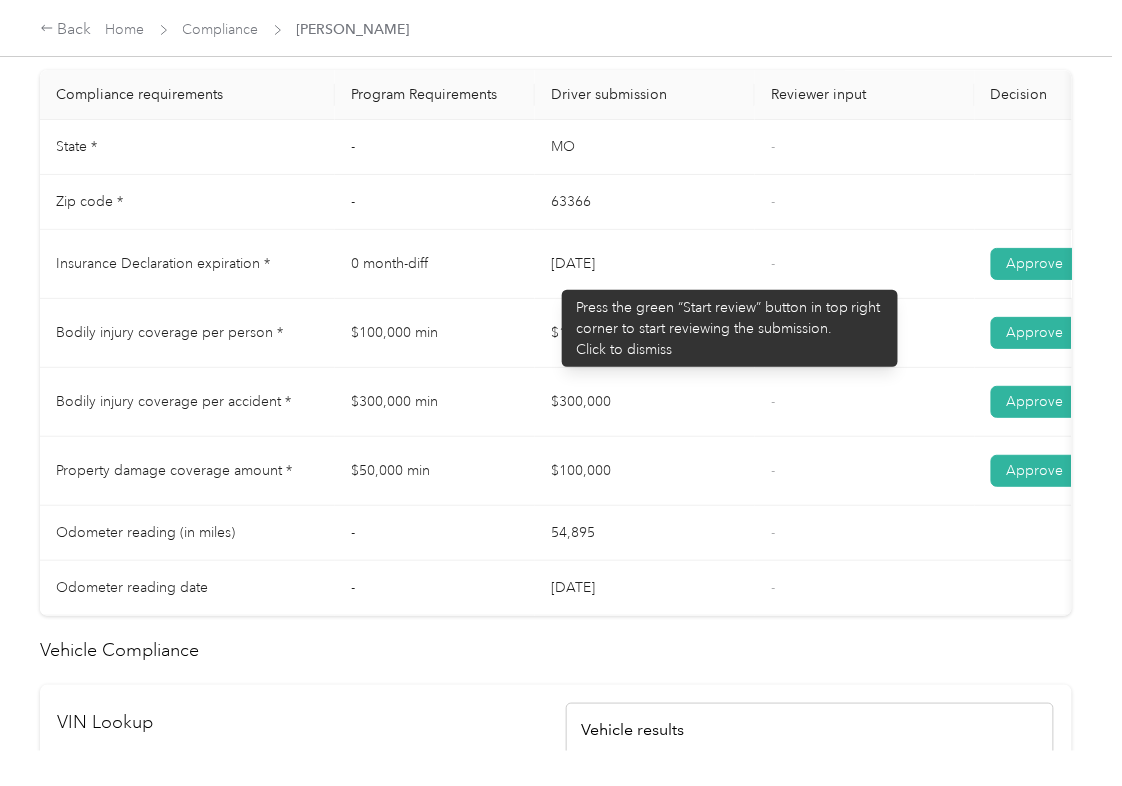 click on "[DATE]" at bounding box center [645, 264] 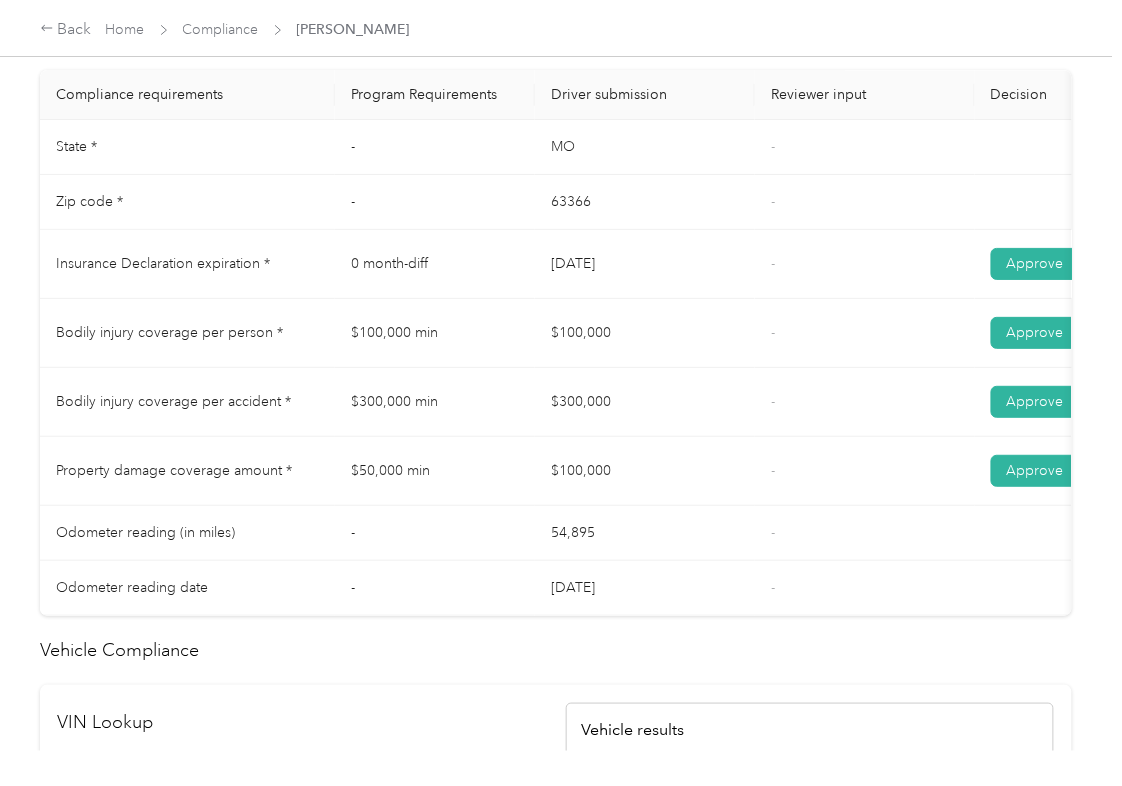 click on "[DATE]" at bounding box center (645, 264) 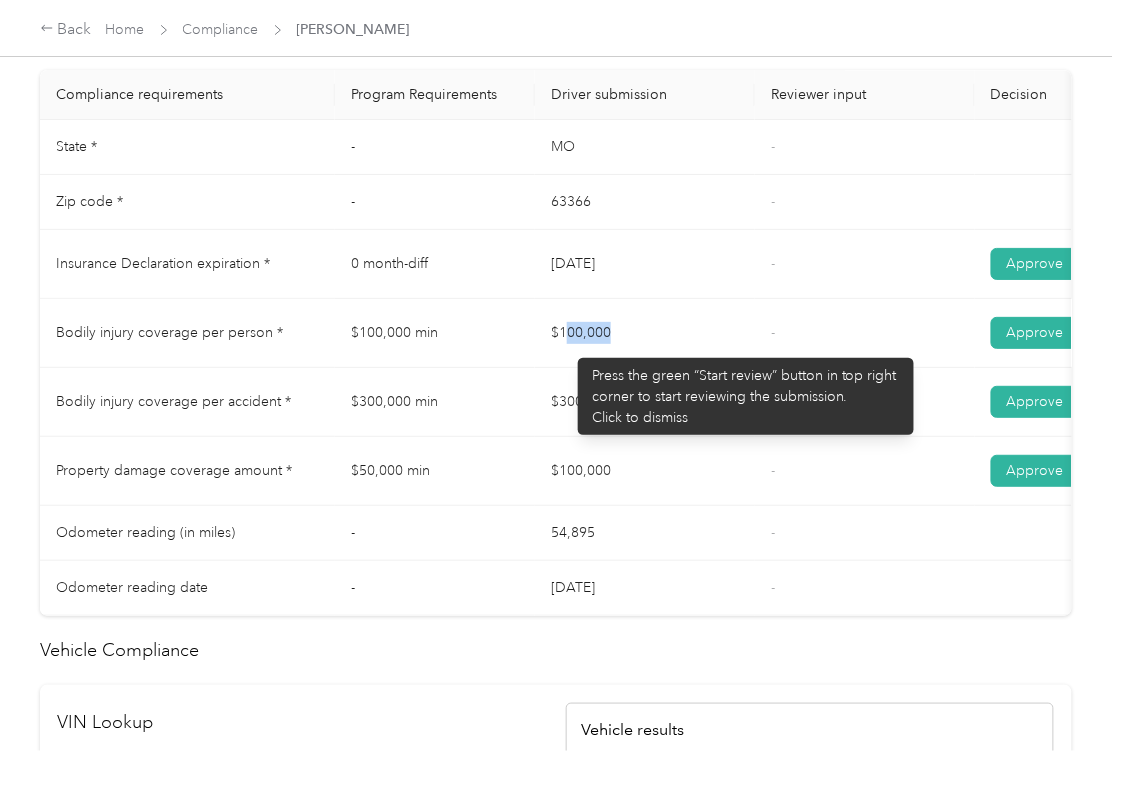 drag, startPoint x: 568, startPoint y: 348, endPoint x: 646, endPoint y: 382, distance: 85.08819 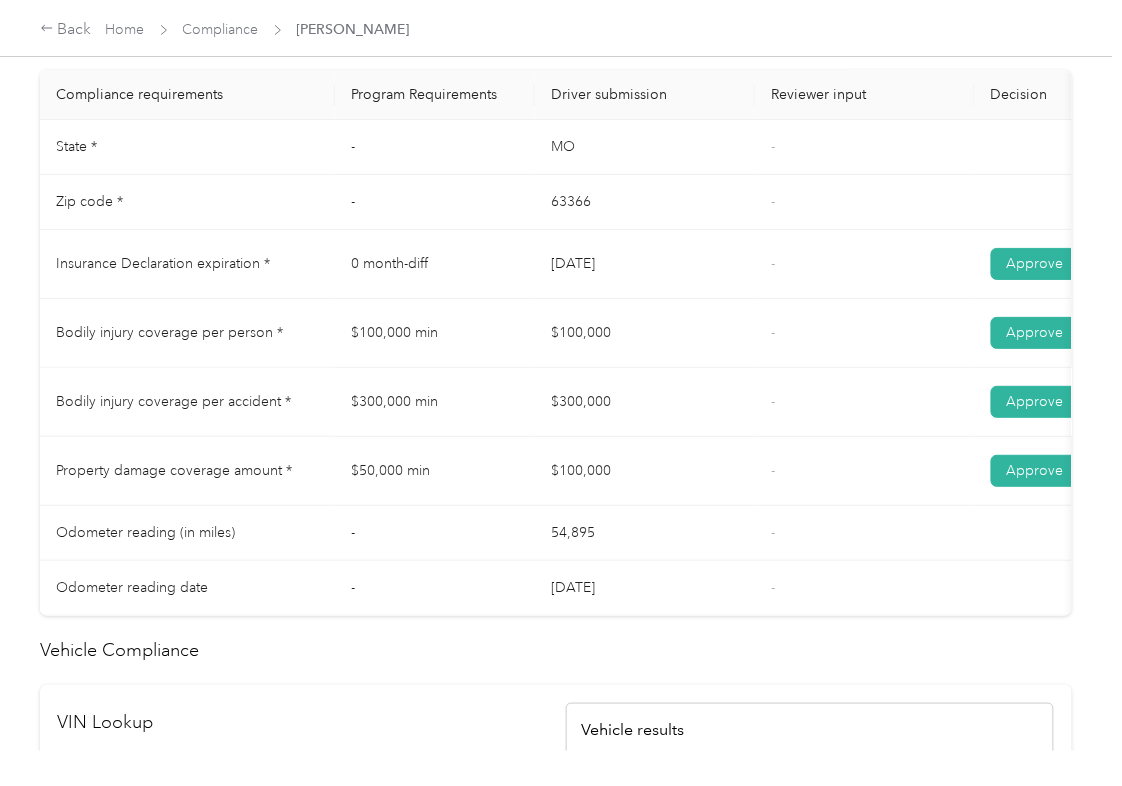 drag, startPoint x: 544, startPoint y: 432, endPoint x: 620, endPoint y: 449, distance: 77.87811 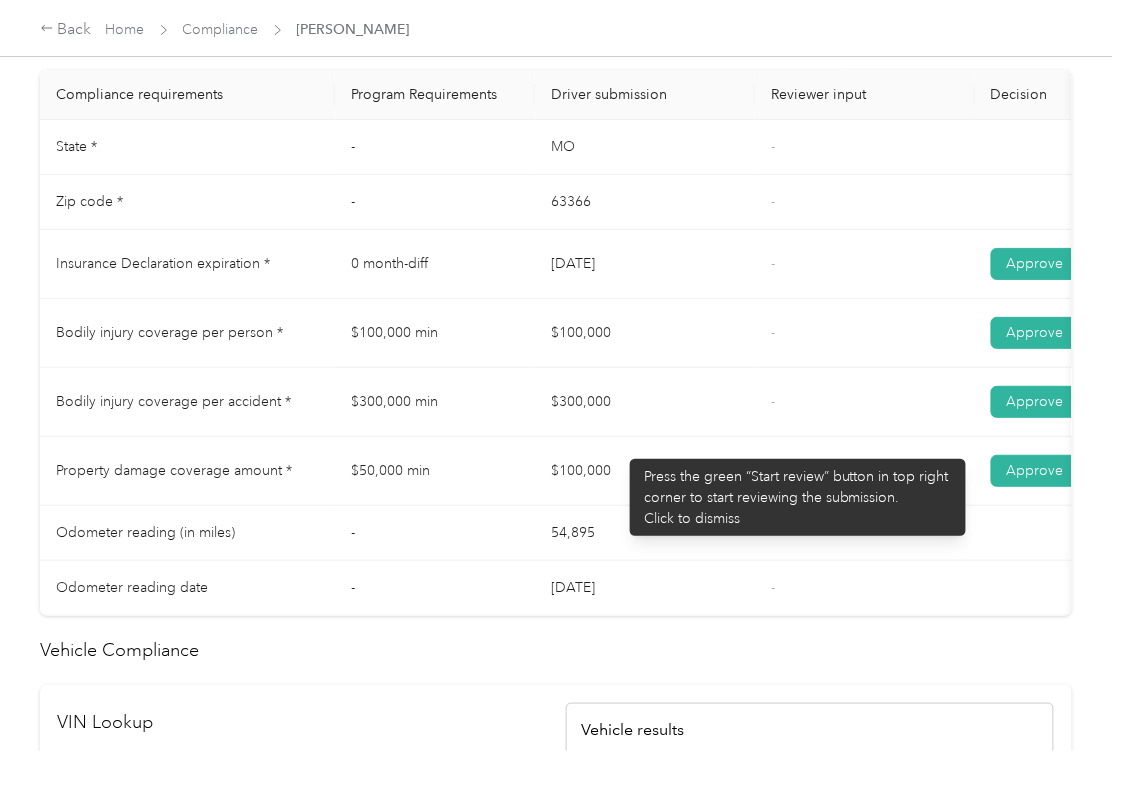 click on "Property damage coverage amount * $50,000 min $100,000 - Approve Reject" at bounding box center [745, 471] 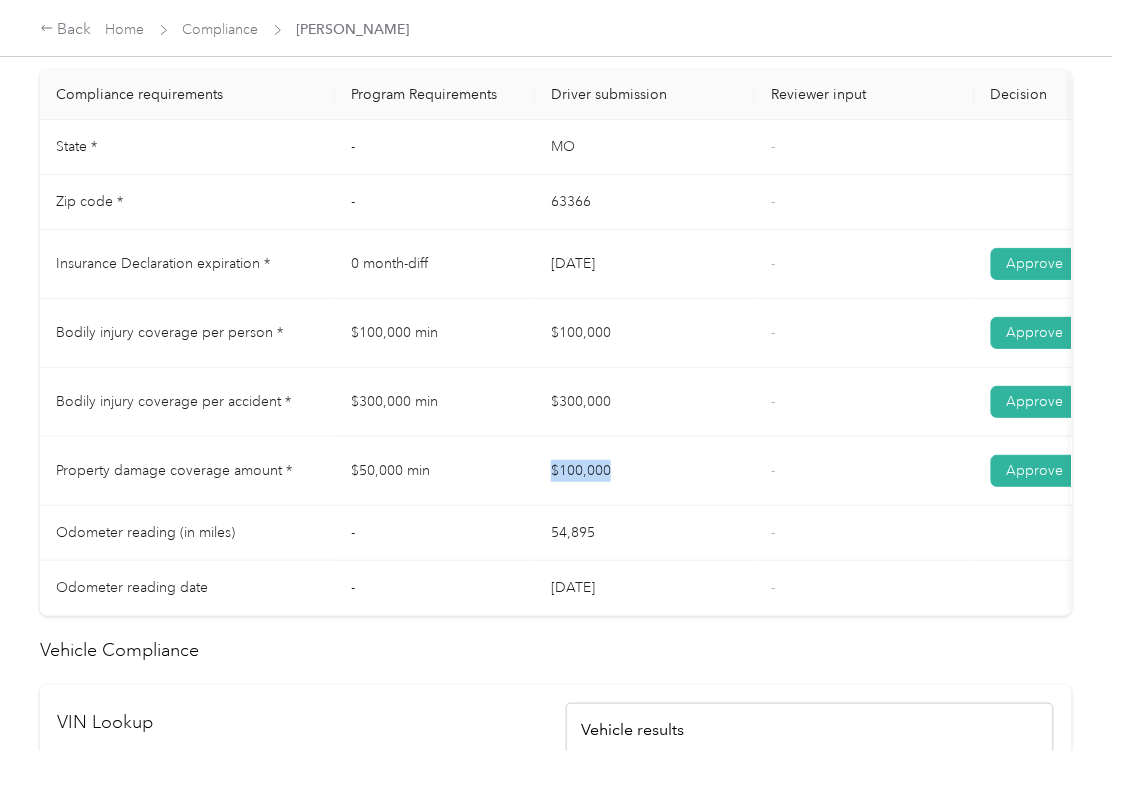click on "$100,000" at bounding box center (645, 471) 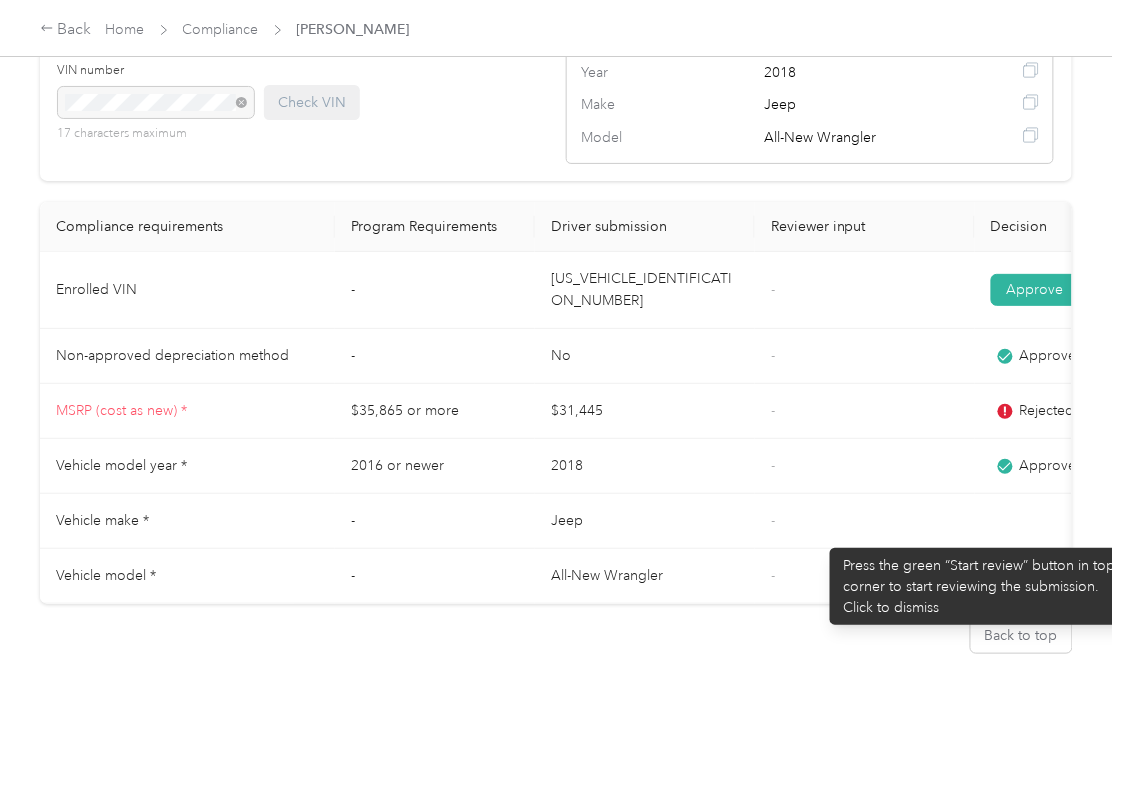 scroll, scrollTop: 1737, scrollLeft: 0, axis: vertical 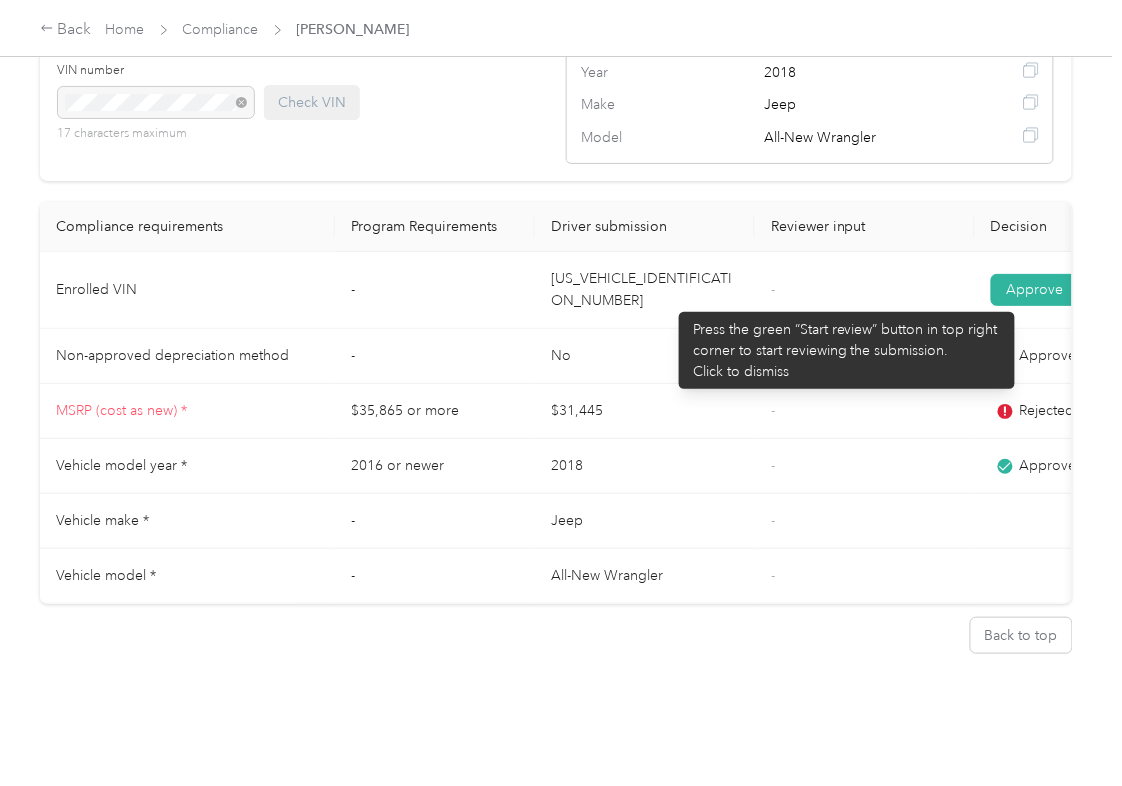 click on "[US_VEHICLE_IDENTIFICATION_NUMBER]" at bounding box center (645, 290) 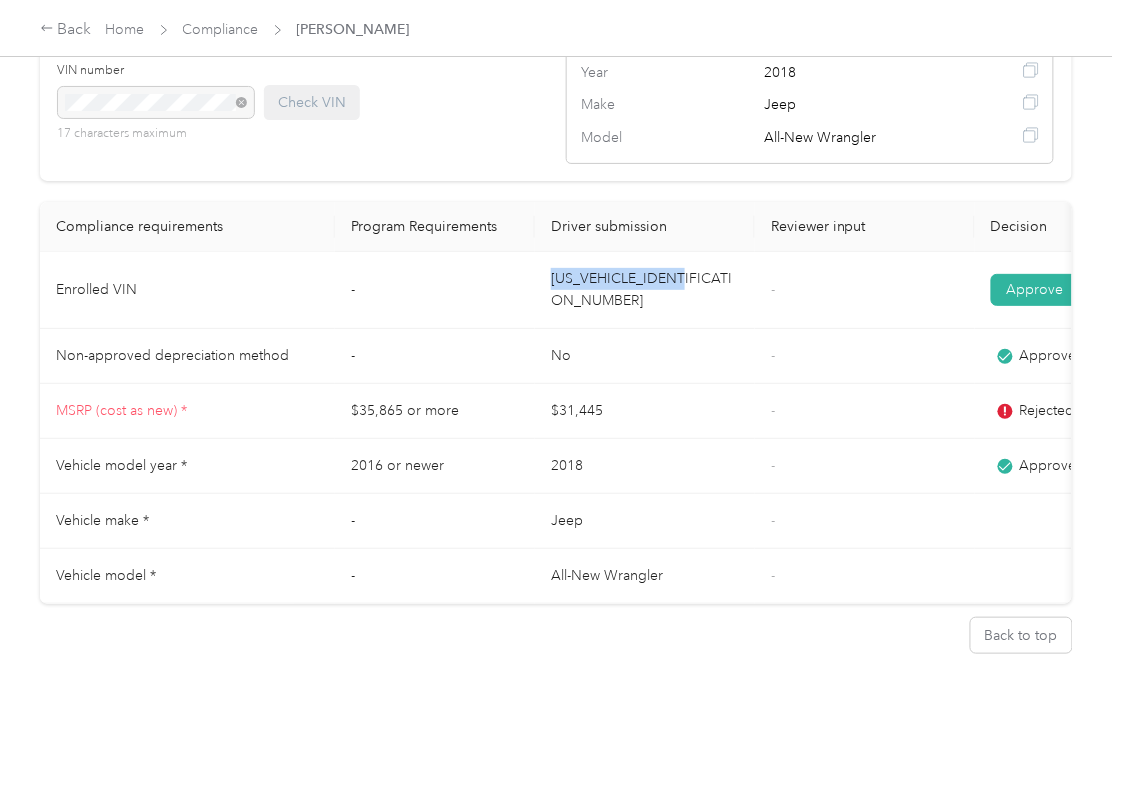click on "[US_VEHICLE_IDENTIFICATION_NUMBER]" at bounding box center [645, 290] 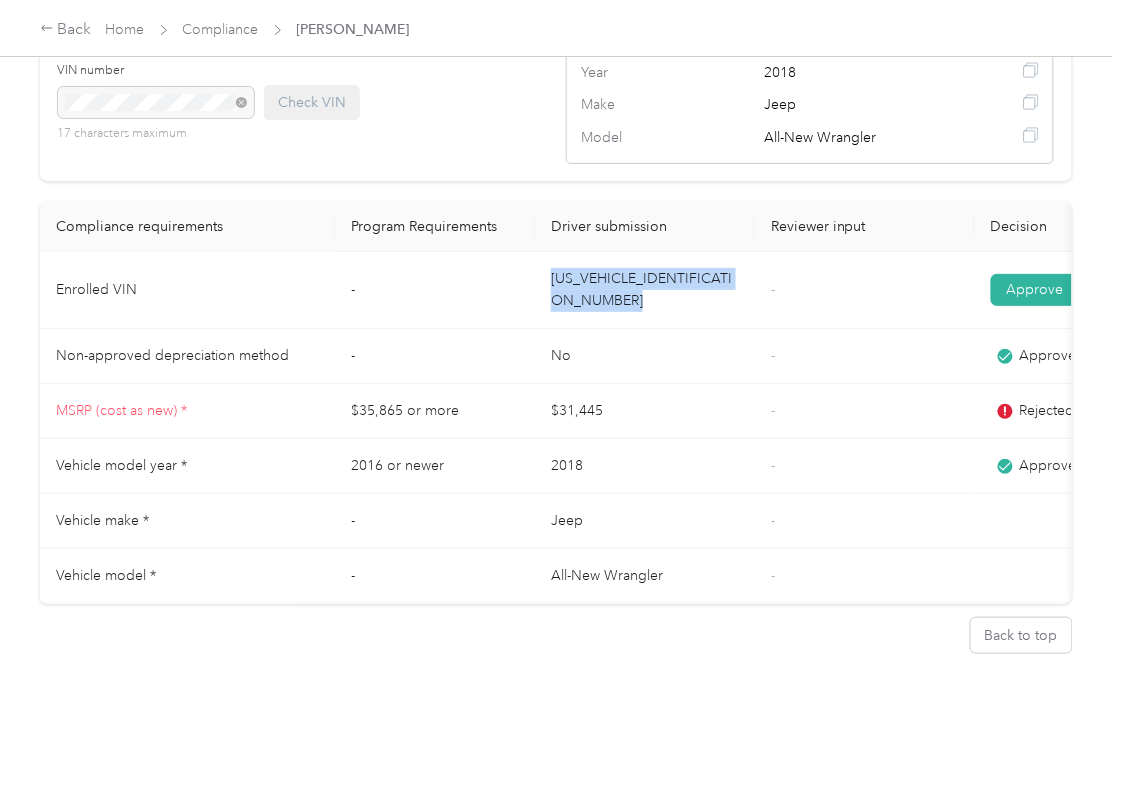click on "[US_VEHICLE_IDENTIFICATION_NUMBER]" at bounding box center [645, 290] 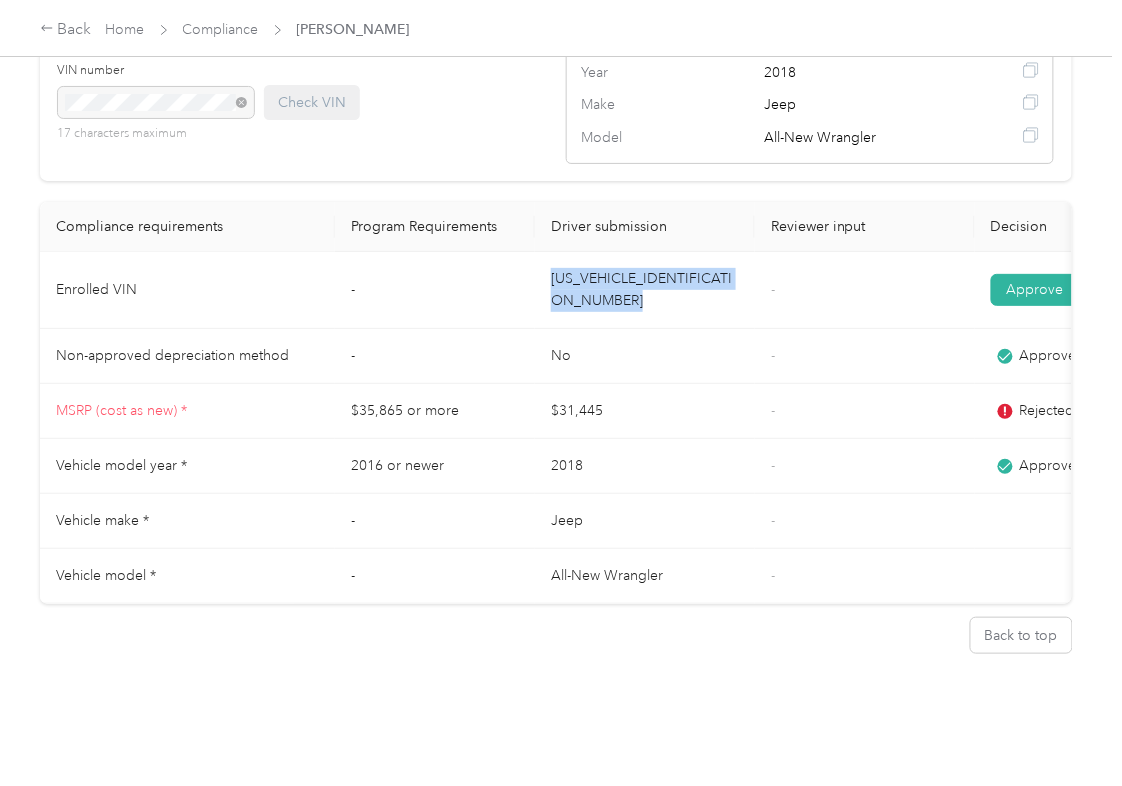 copy on "[US_VEHICLE_IDENTIFICATION_NUMBER]" 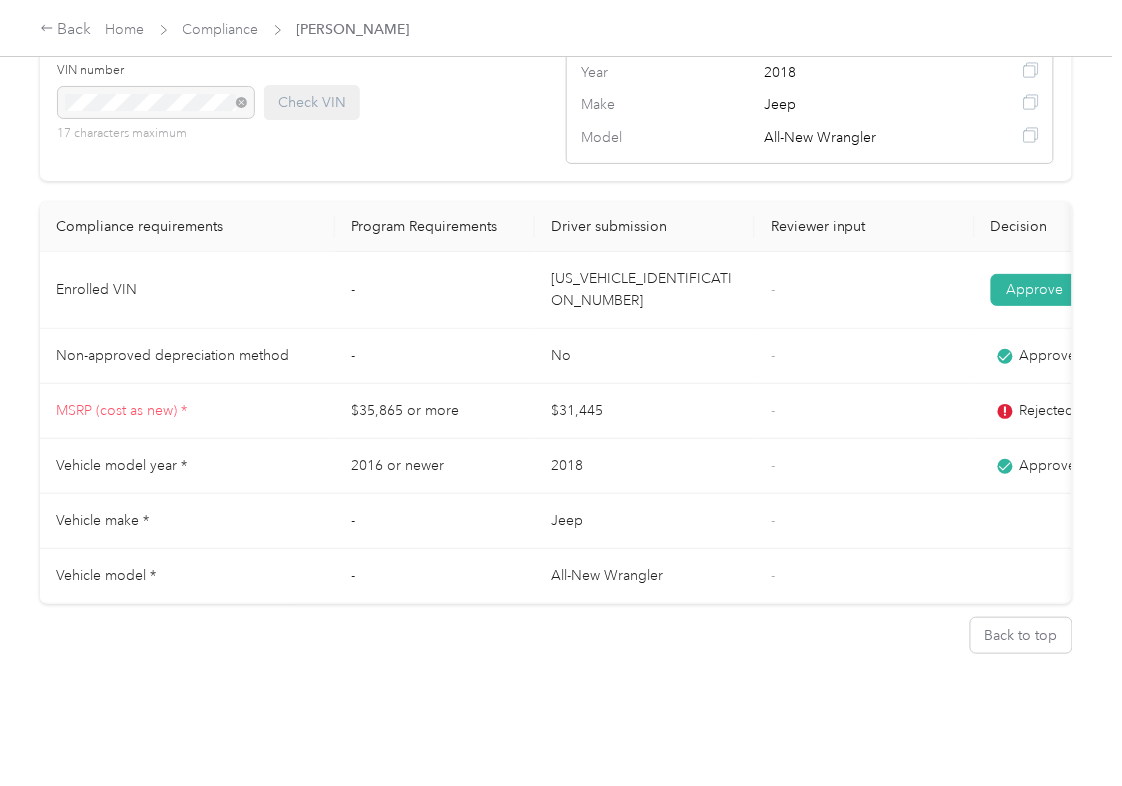 click on "No" at bounding box center [645, 356] 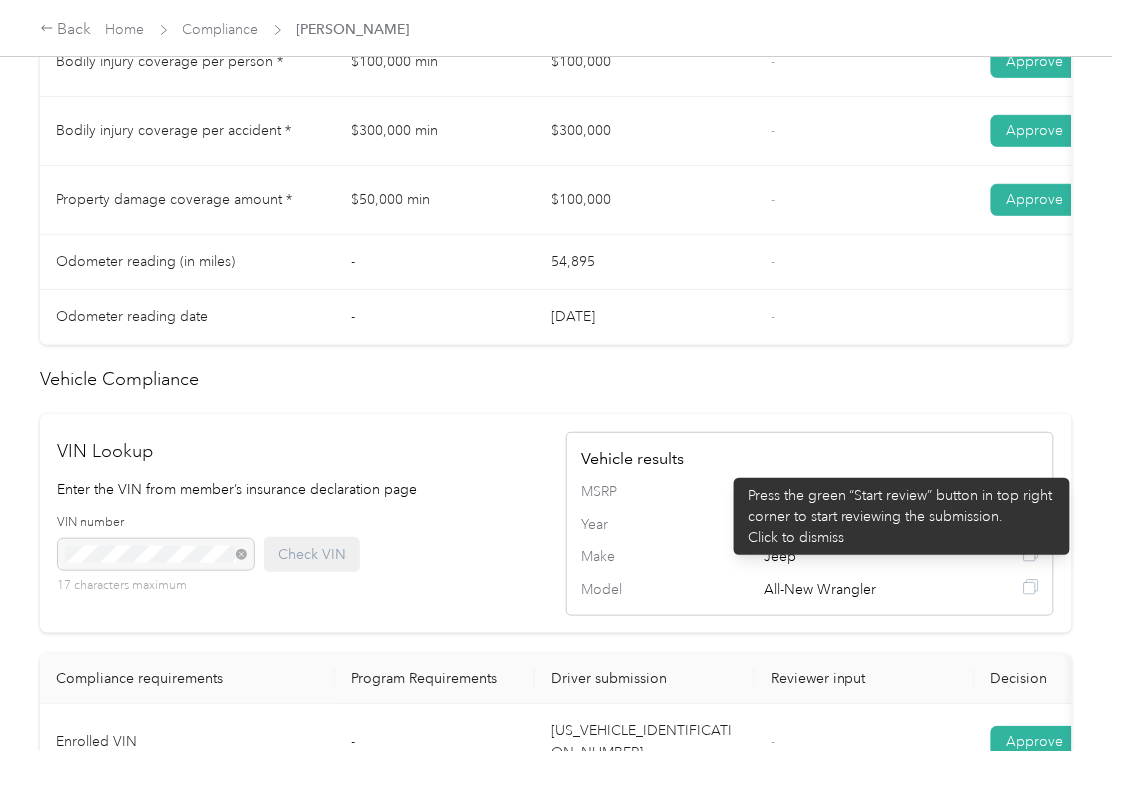 scroll, scrollTop: 1070, scrollLeft: 0, axis: vertical 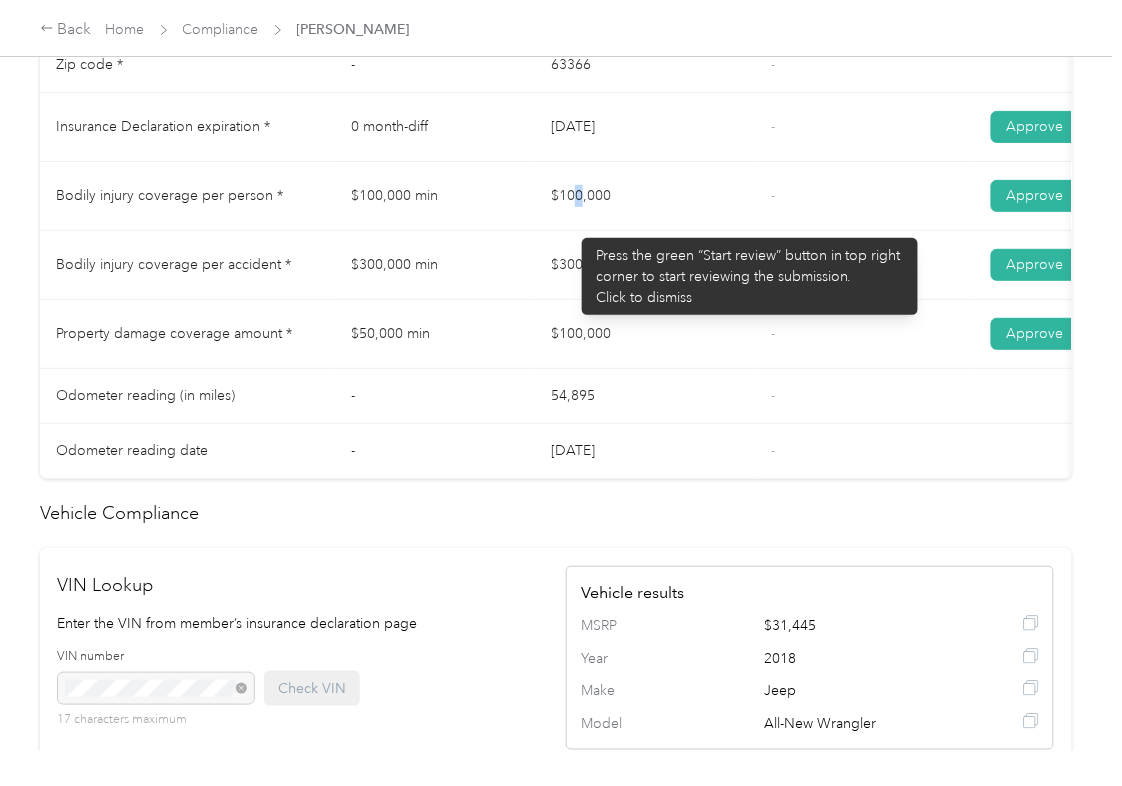 click on "$100,000" at bounding box center (645, 196) 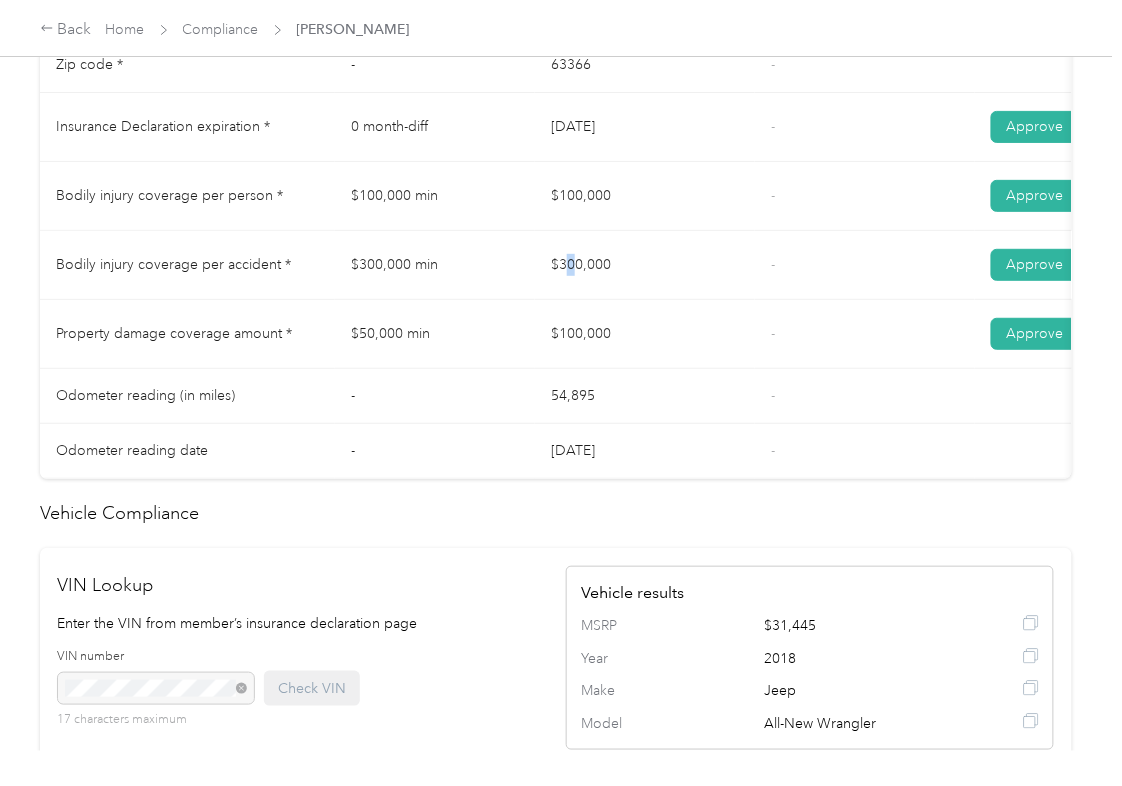 drag, startPoint x: 565, startPoint y: 273, endPoint x: 606, endPoint y: 337, distance: 76.00658 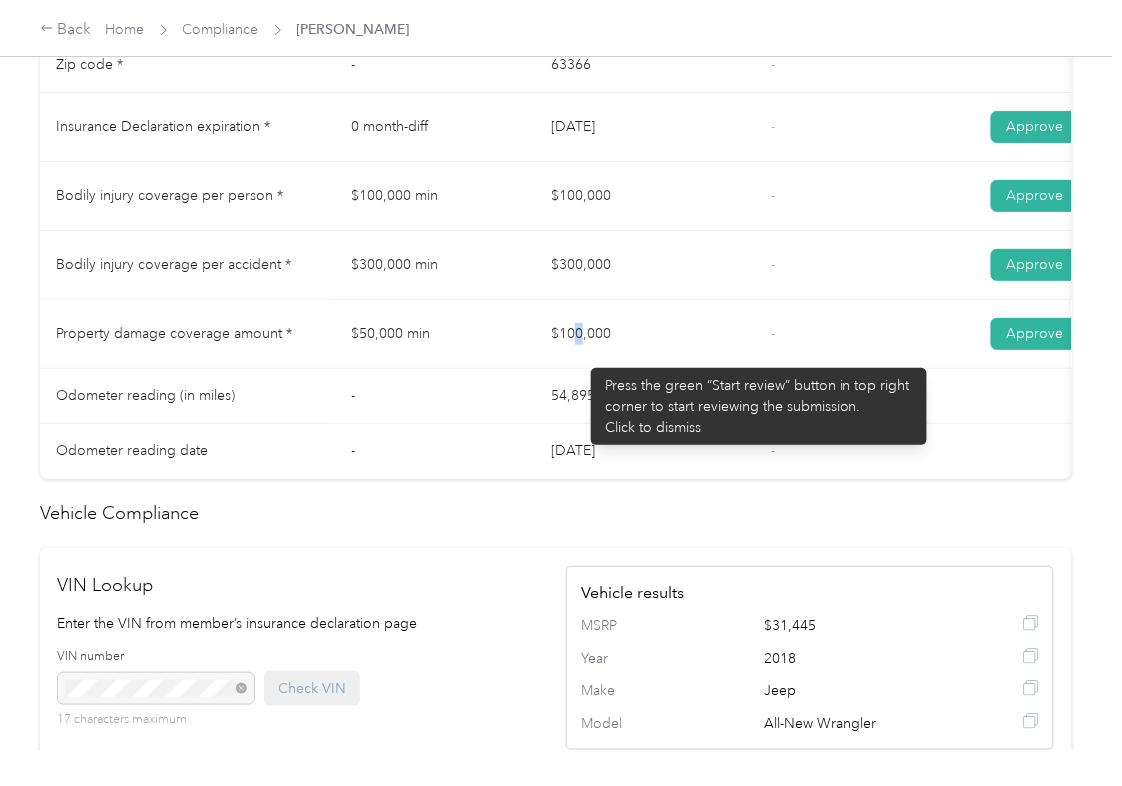 drag, startPoint x: 604, startPoint y: 368, endPoint x: 725, endPoint y: 380, distance: 121.59358 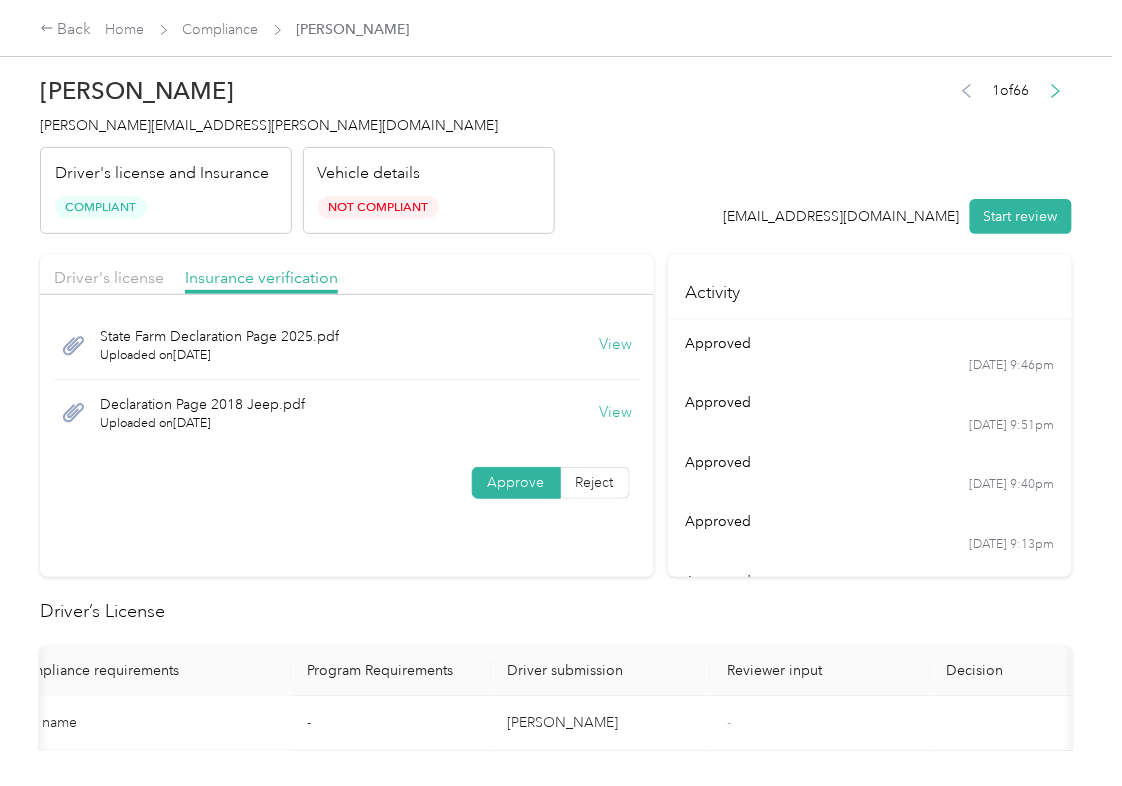 scroll, scrollTop: 0, scrollLeft: 0, axis: both 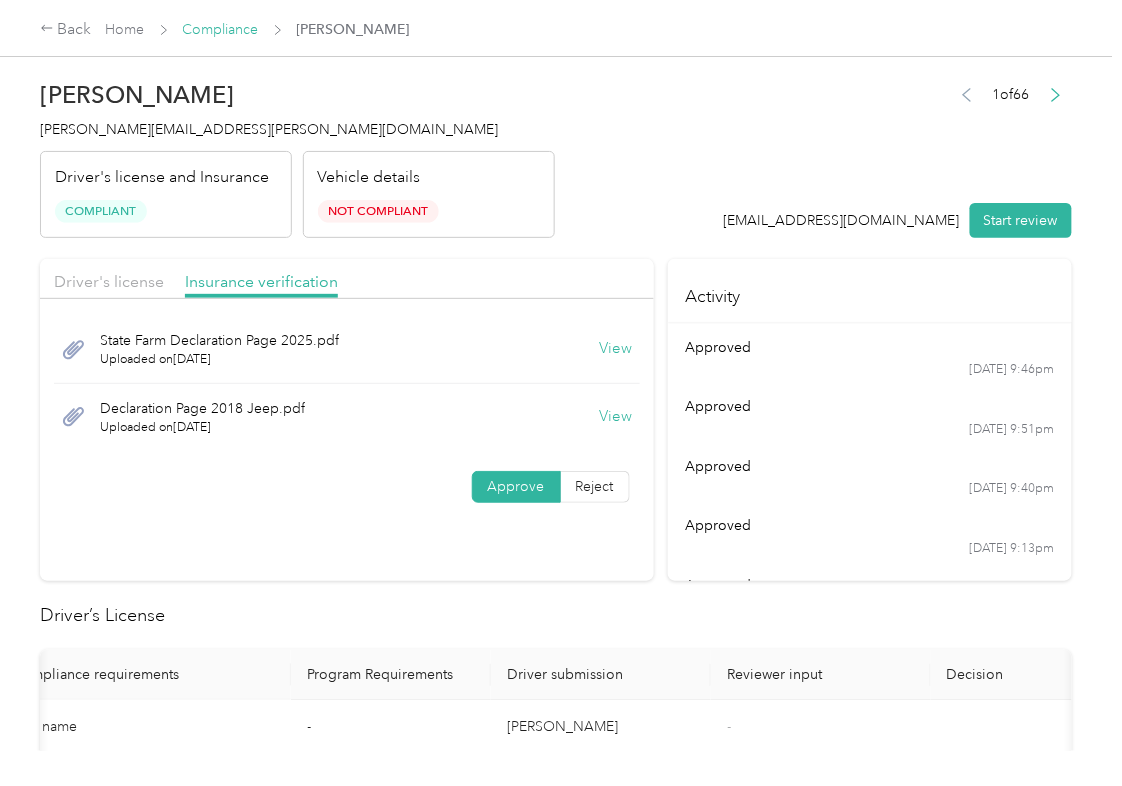 click on "Compliance" at bounding box center (221, 29) 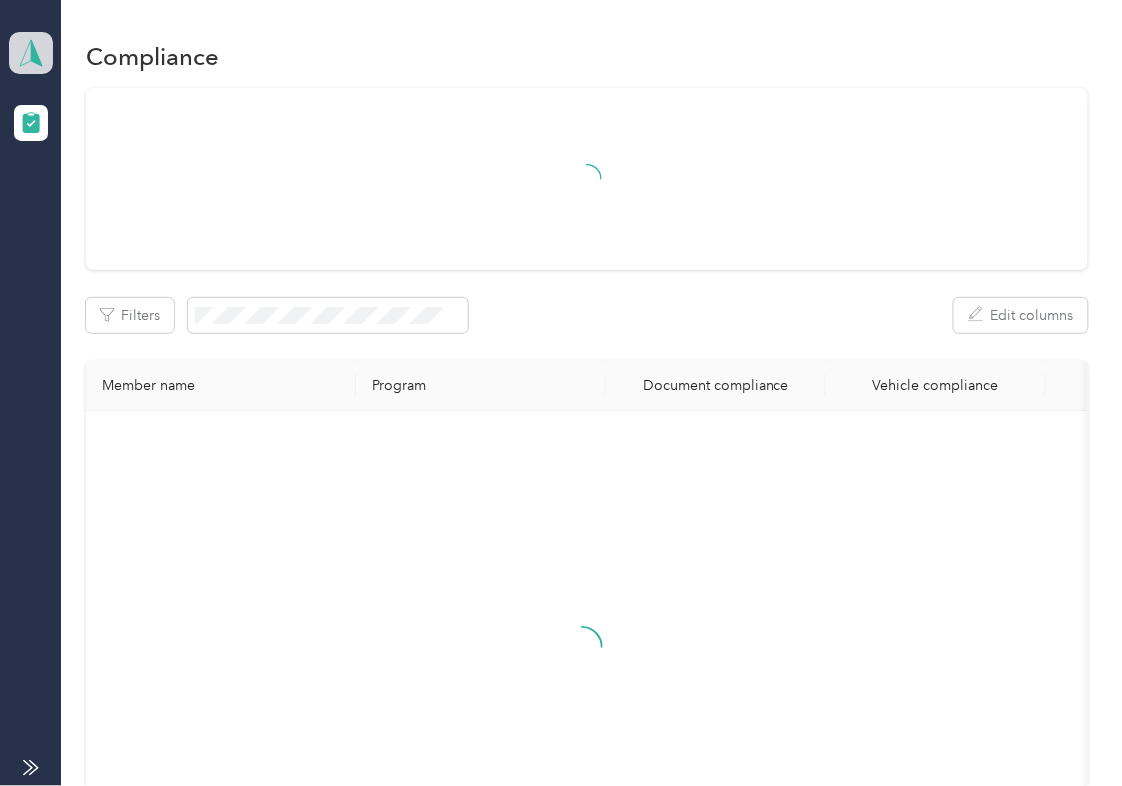 click at bounding box center (31, 53) 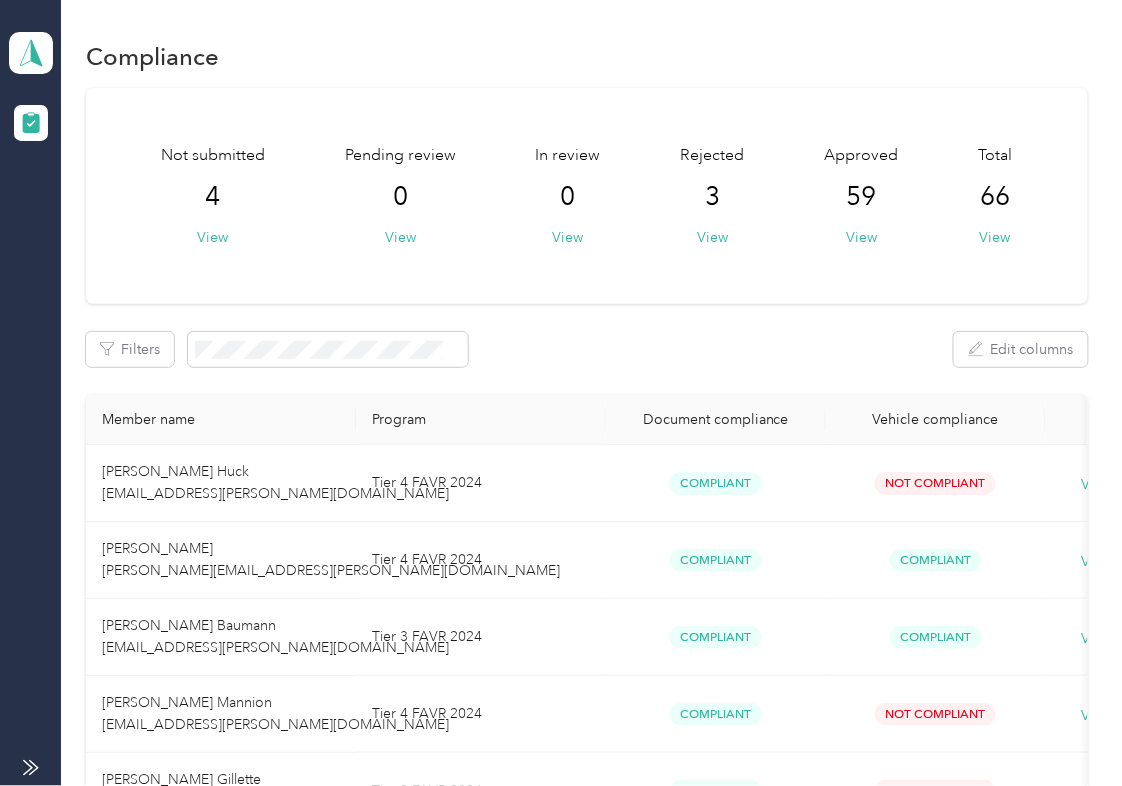 click on "Log out" at bounding box center [64, 209] 